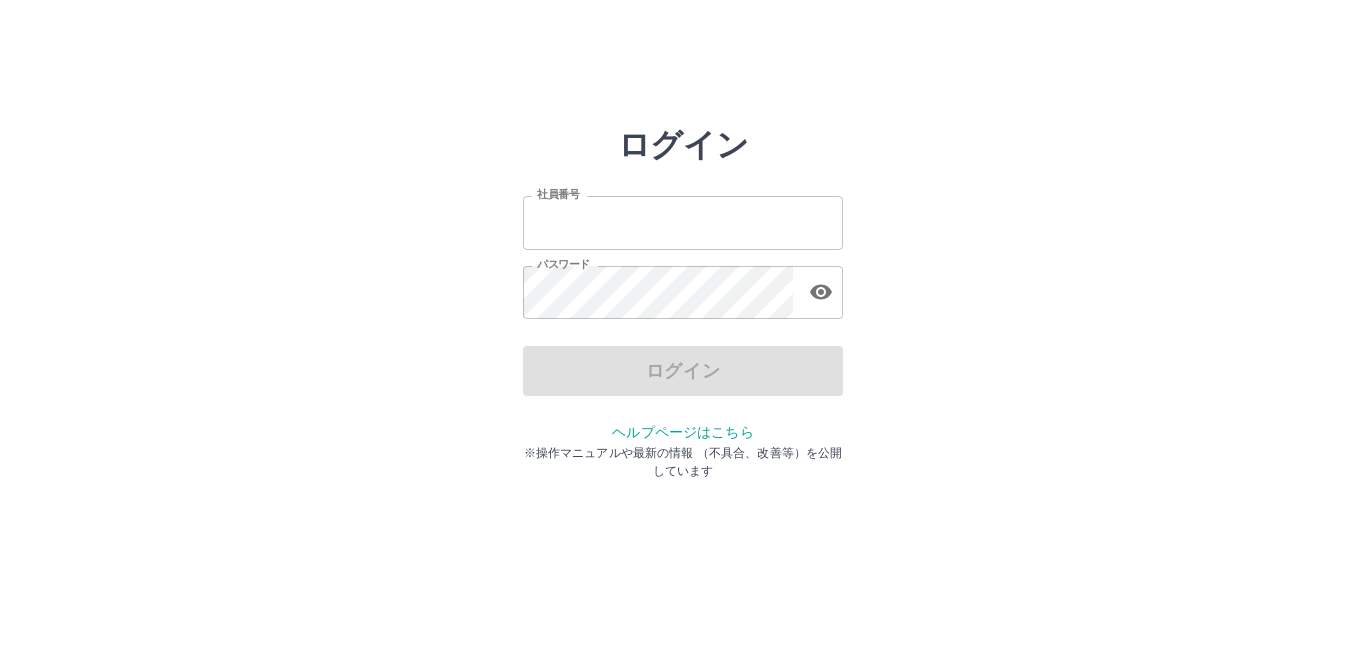 scroll, scrollTop: 0, scrollLeft: 0, axis: both 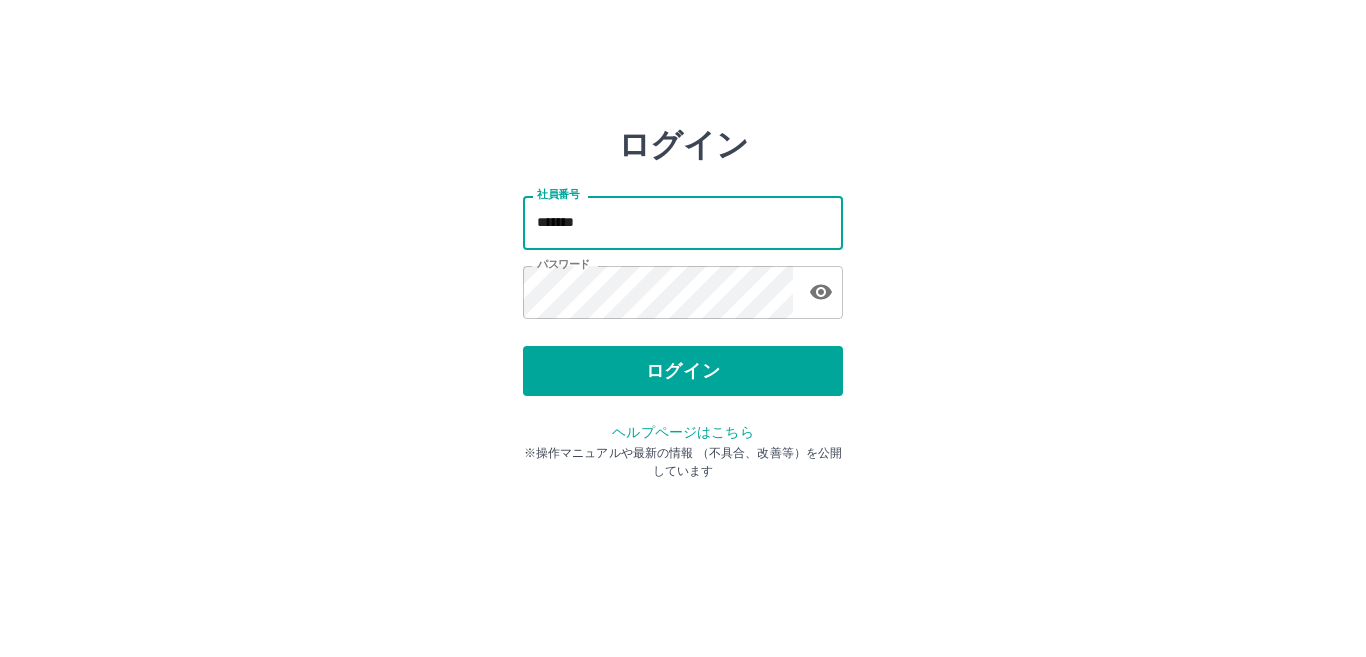 click on "*******" at bounding box center [683, 222] 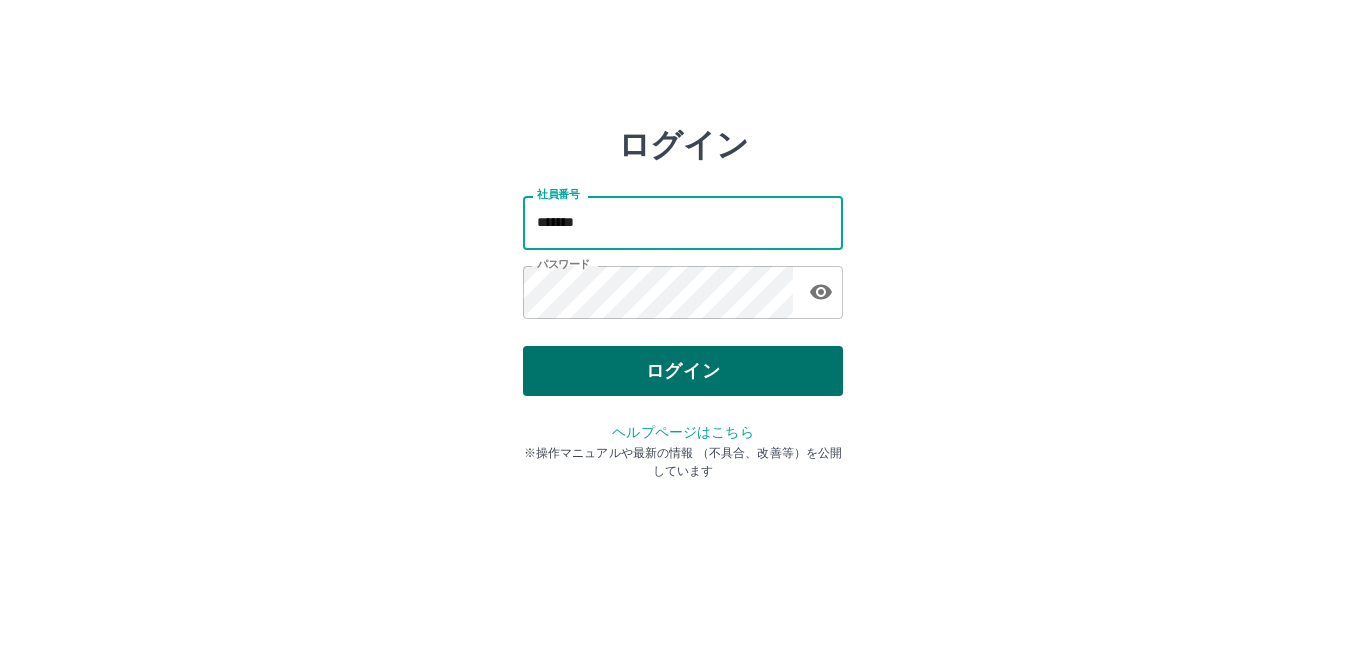 type on "*******" 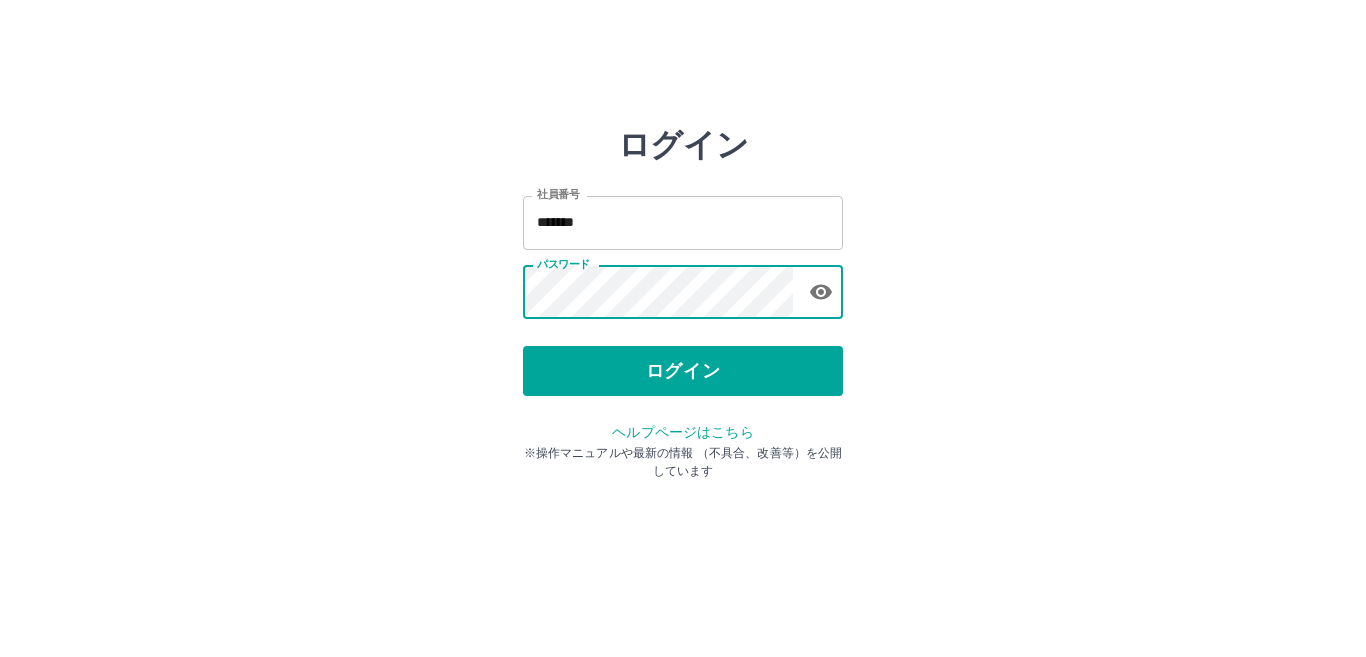 click on "ログイン" at bounding box center [683, 371] 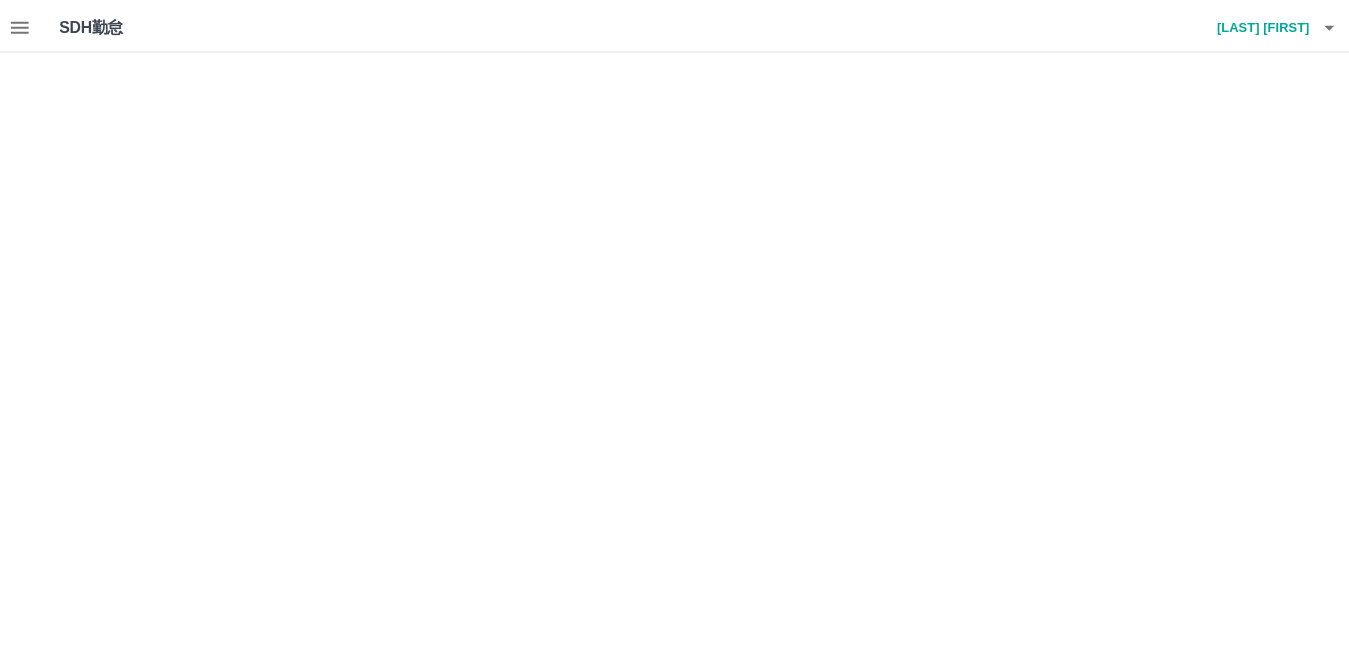 scroll, scrollTop: 0, scrollLeft: 0, axis: both 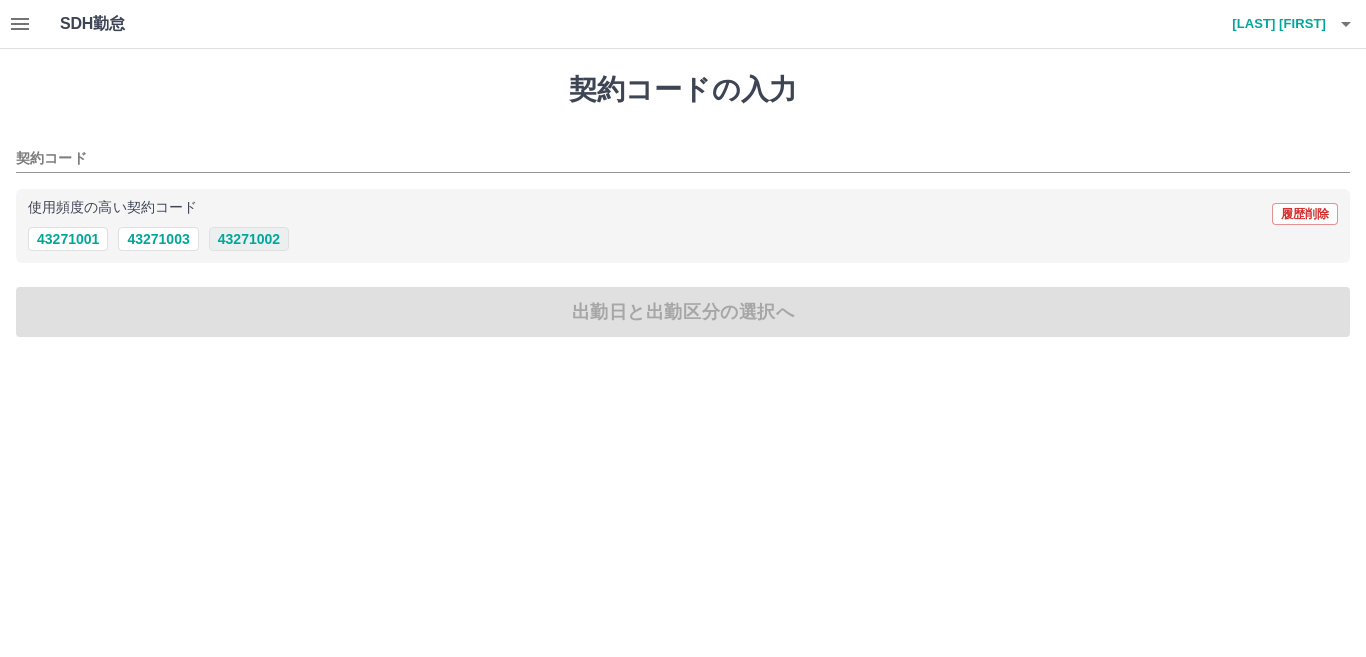 click on "43271002" at bounding box center [249, 239] 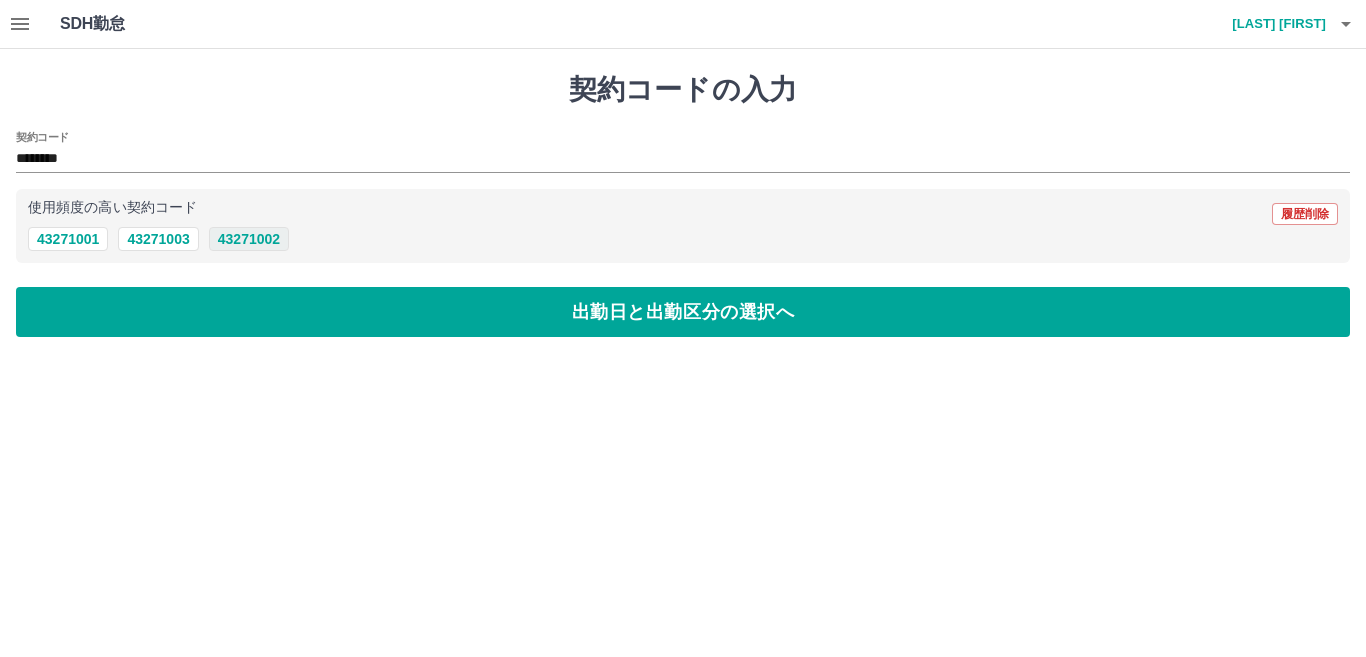 type on "********" 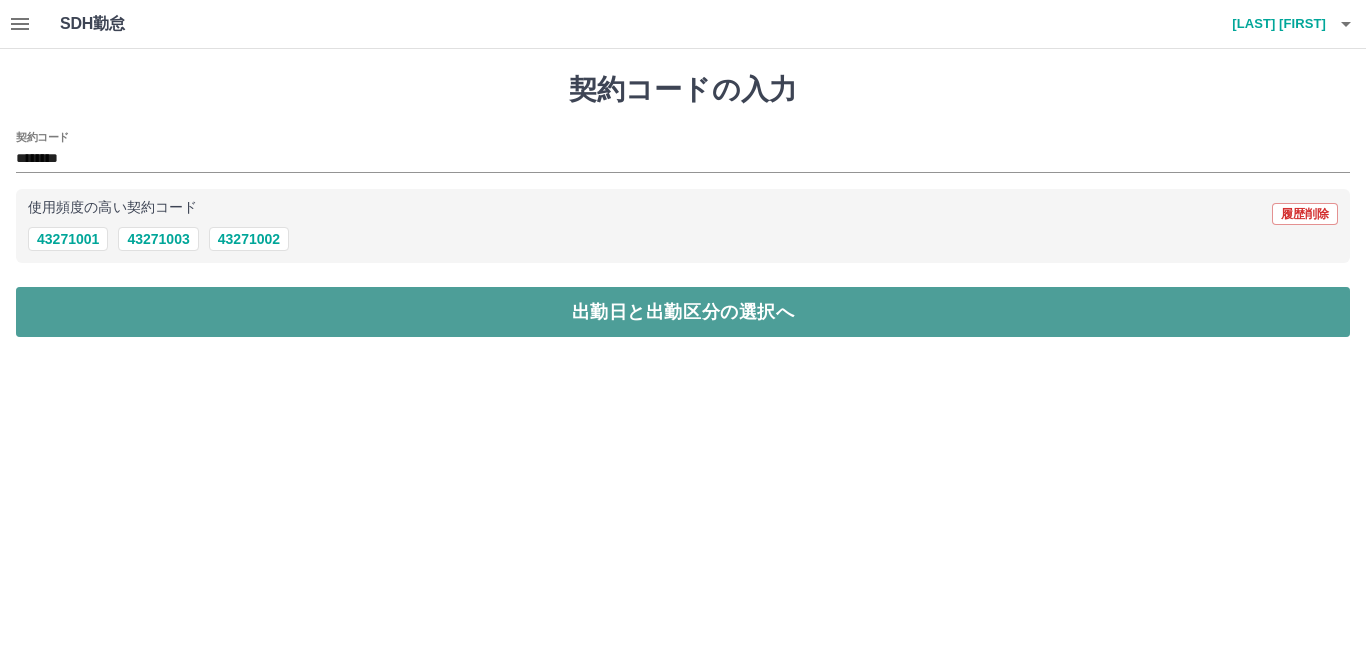 click on "出勤日と出勤区分の選択へ" at bounding box center (683, 312) 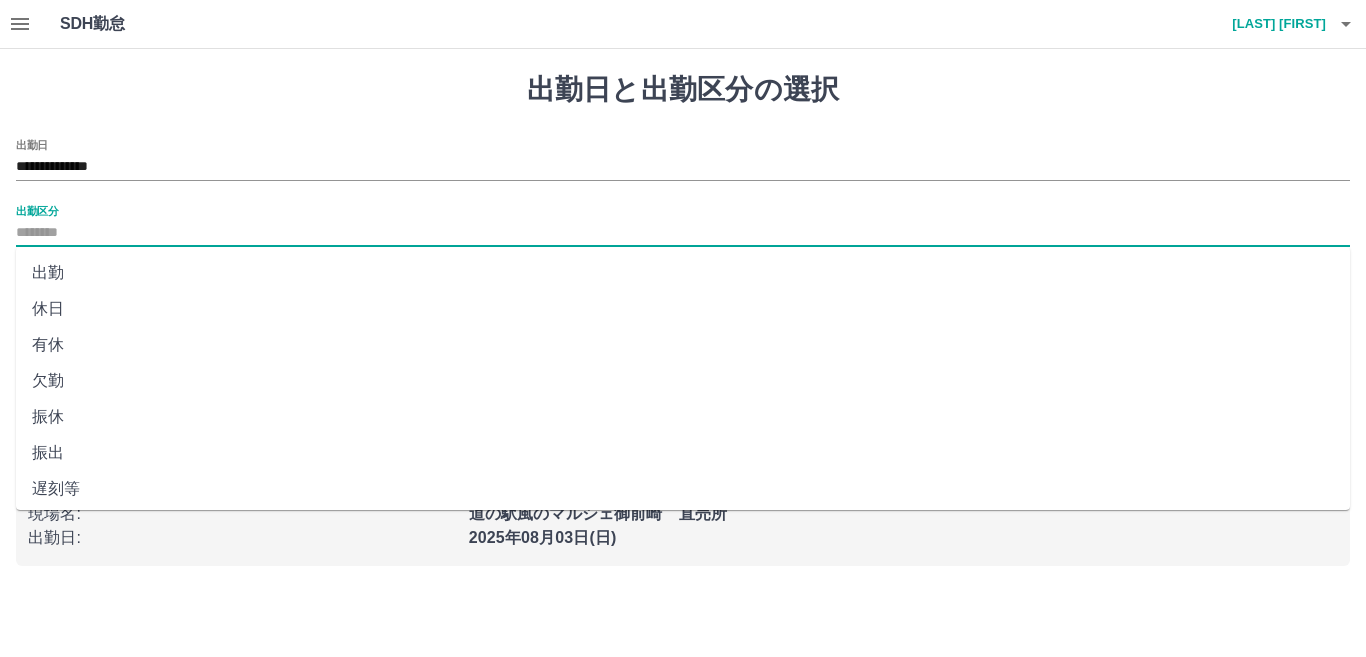 click on "出勤区分" at bounding box center (683, 233) 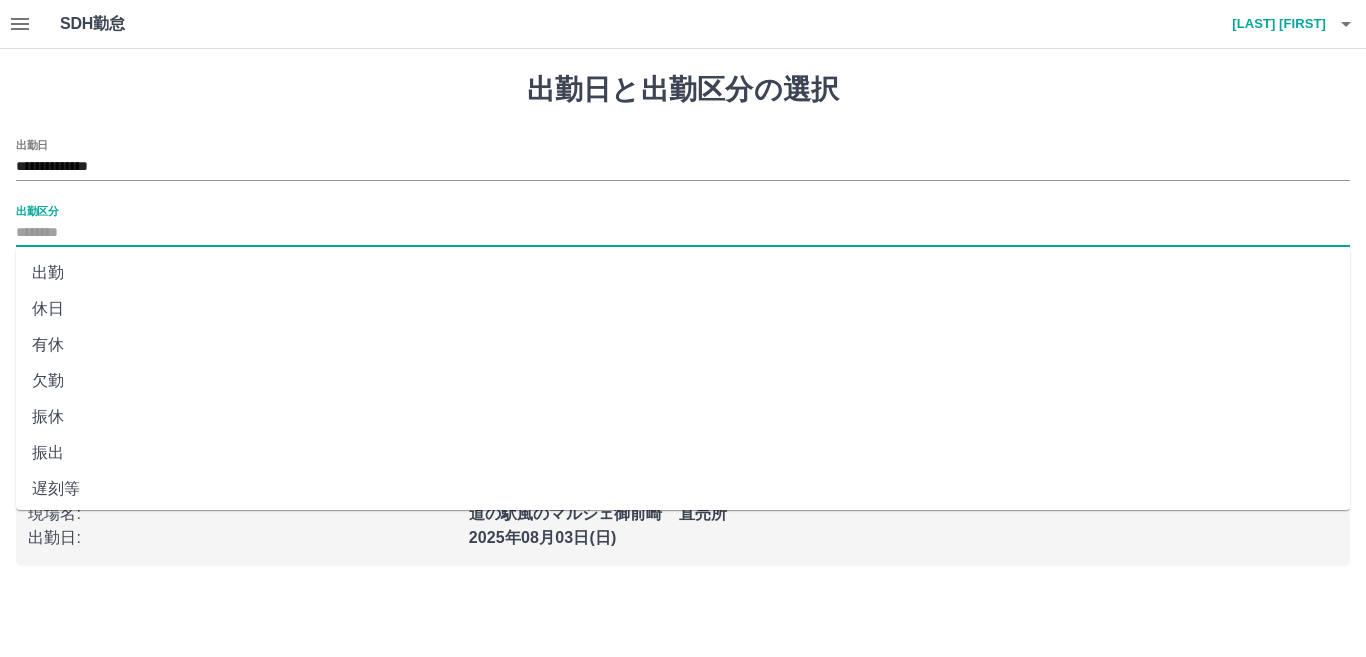click on "出勤" at bounding box center [683, 273] 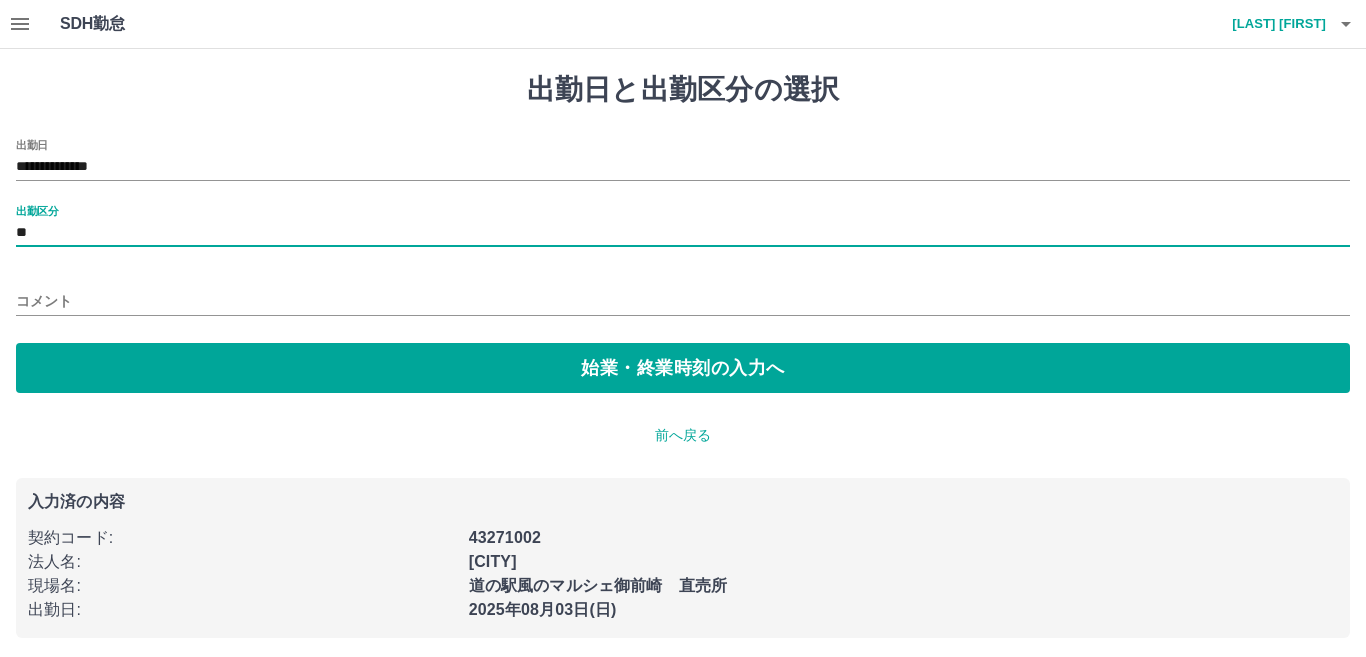 type on "**" 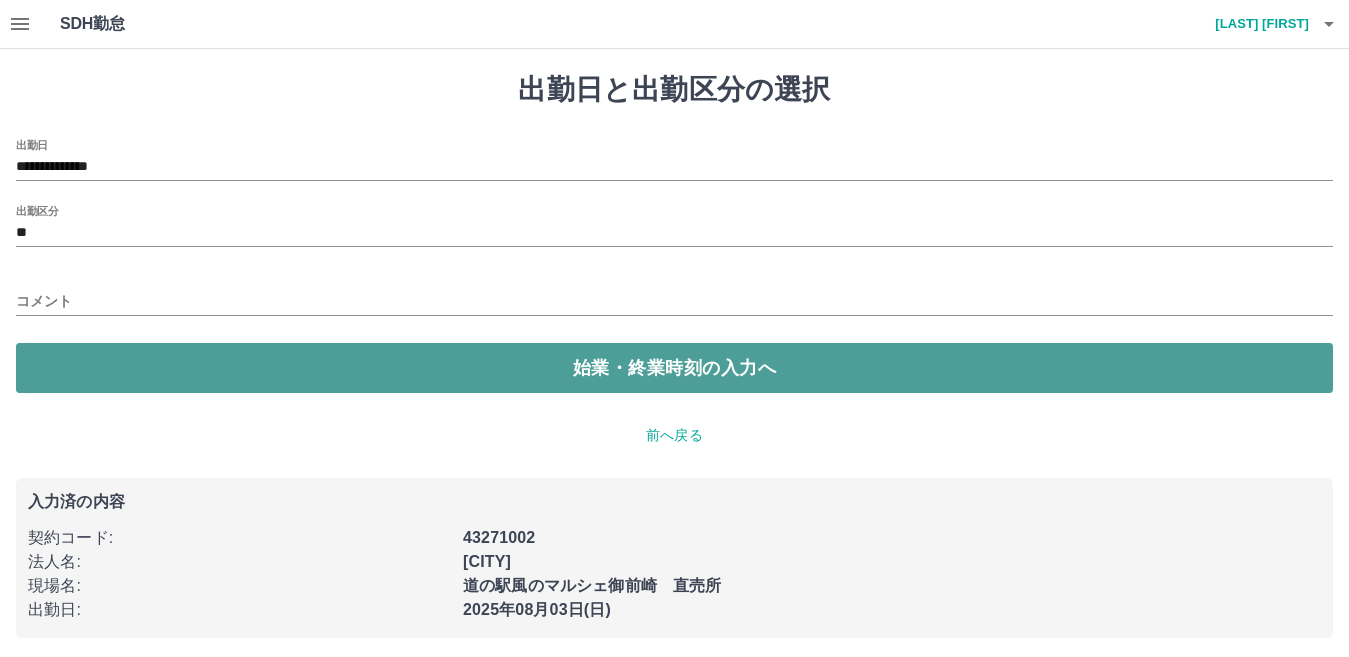 click on "始業・終業時刻の入力へ" at bounding box center [674, 368] 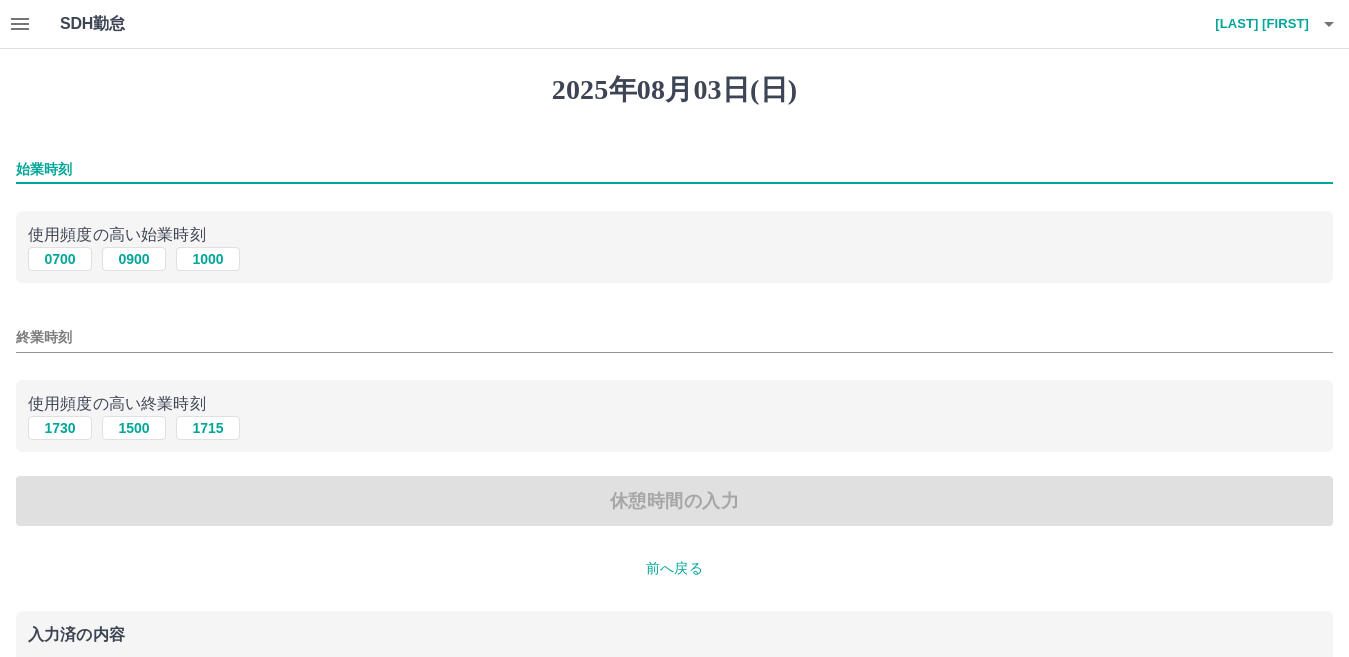 click on "始業時刻" at bounding box center (674, 169) 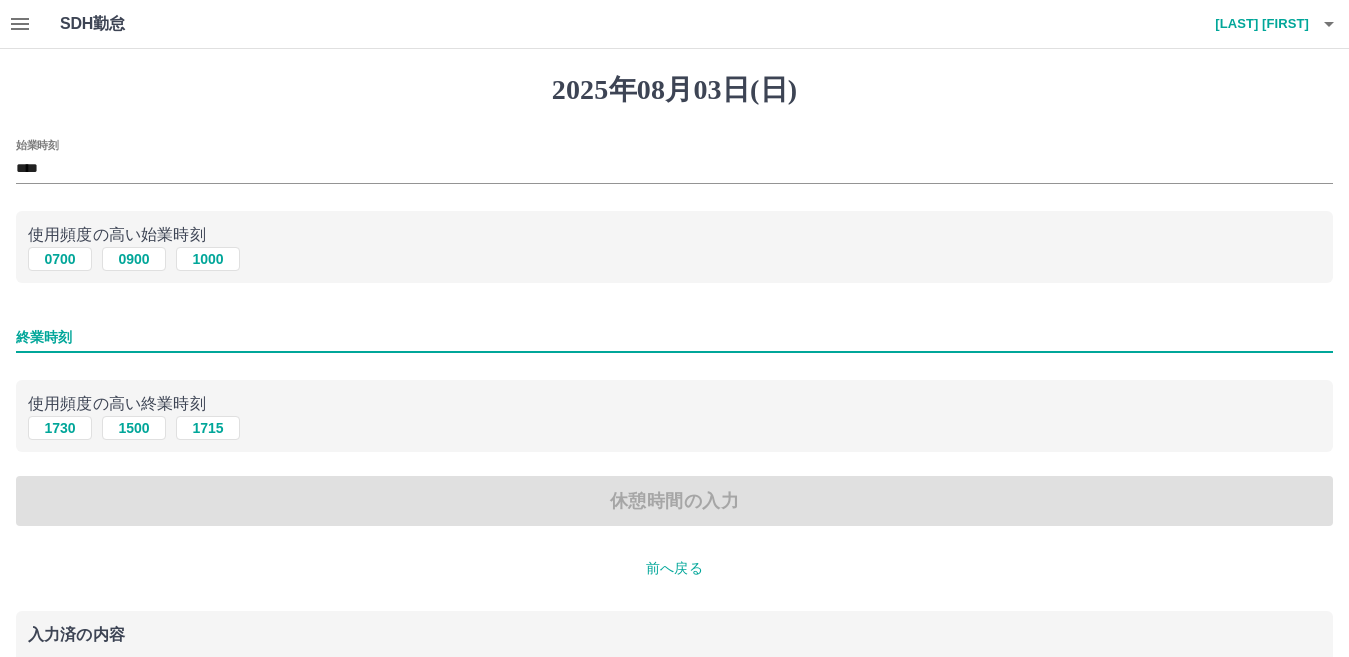 click on "終業時刻" at bounding box center [674, 337] 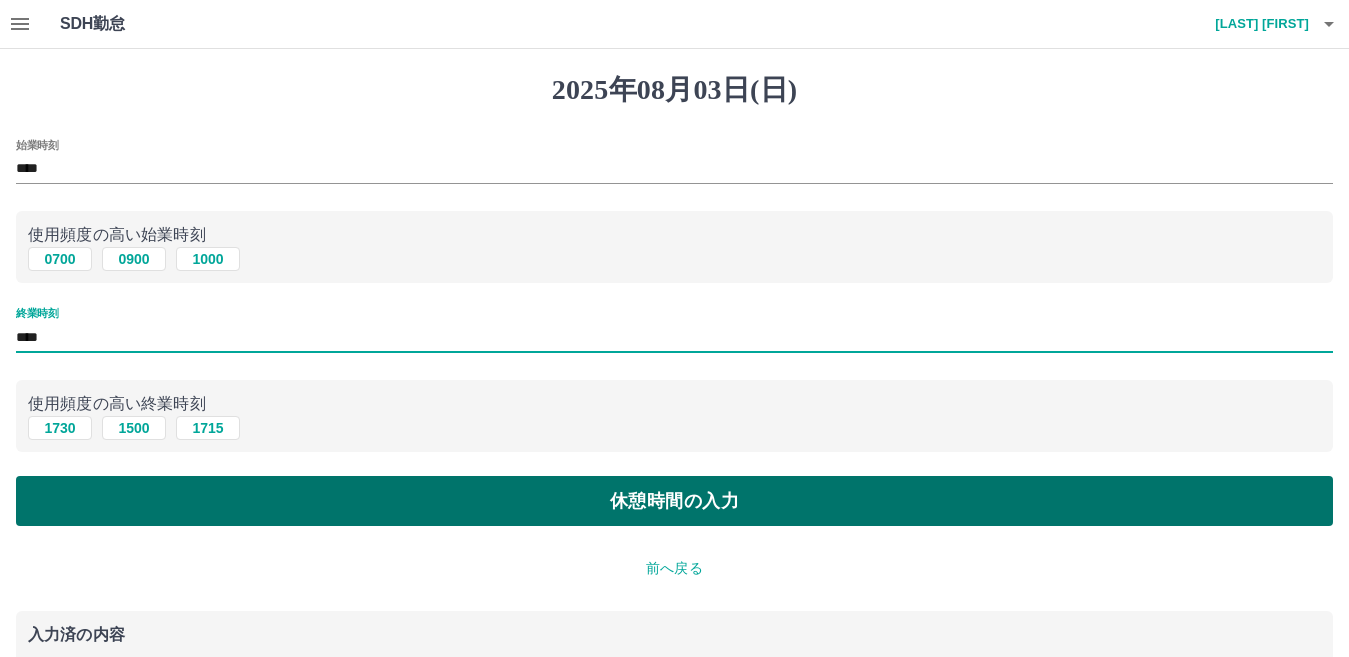 click on "休憩時間の入力" at bounding box center [674, 501] 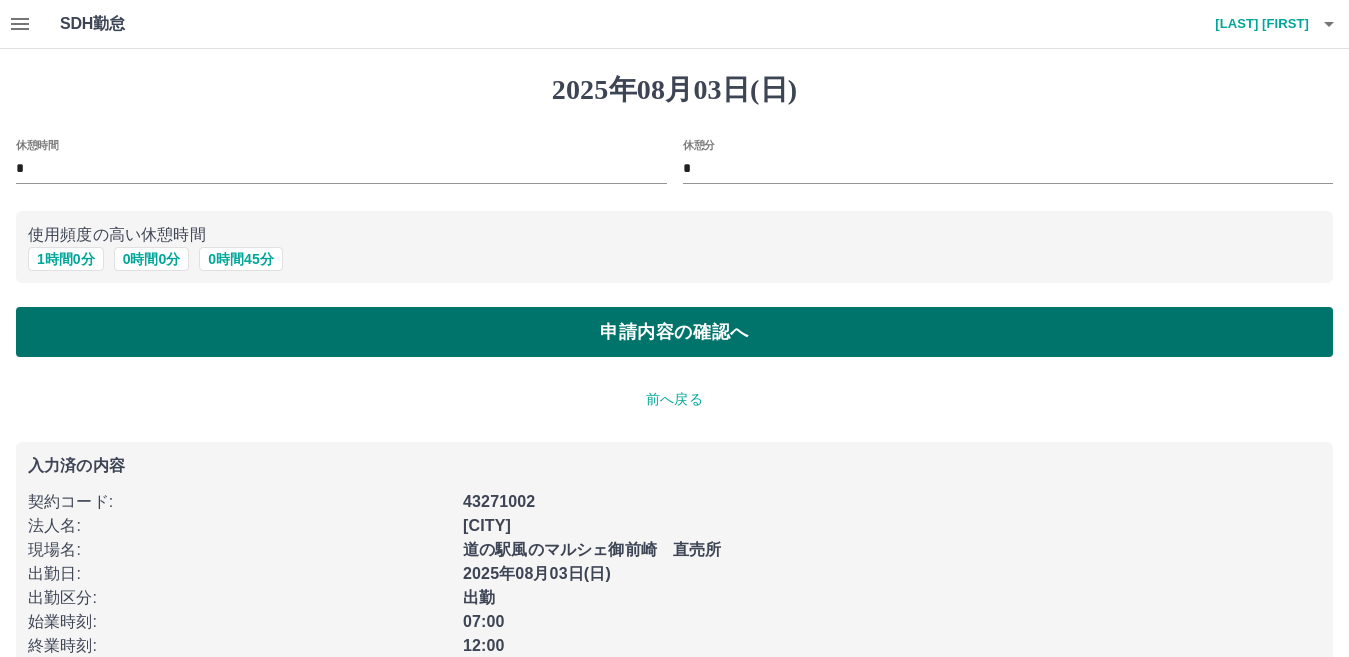 click on "申請内容の確認へ" at bounding box center [674, 332] 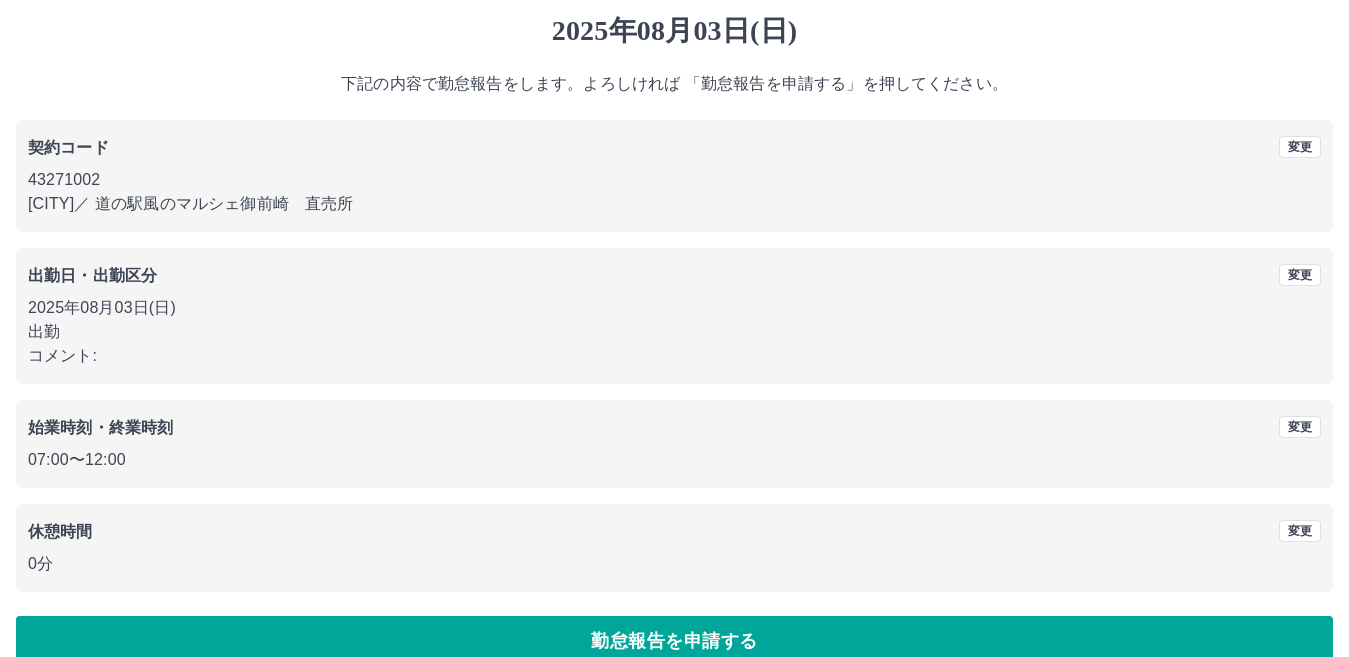 scroll, scrollTop: 92, scrollLeft: 0, axis: vertical 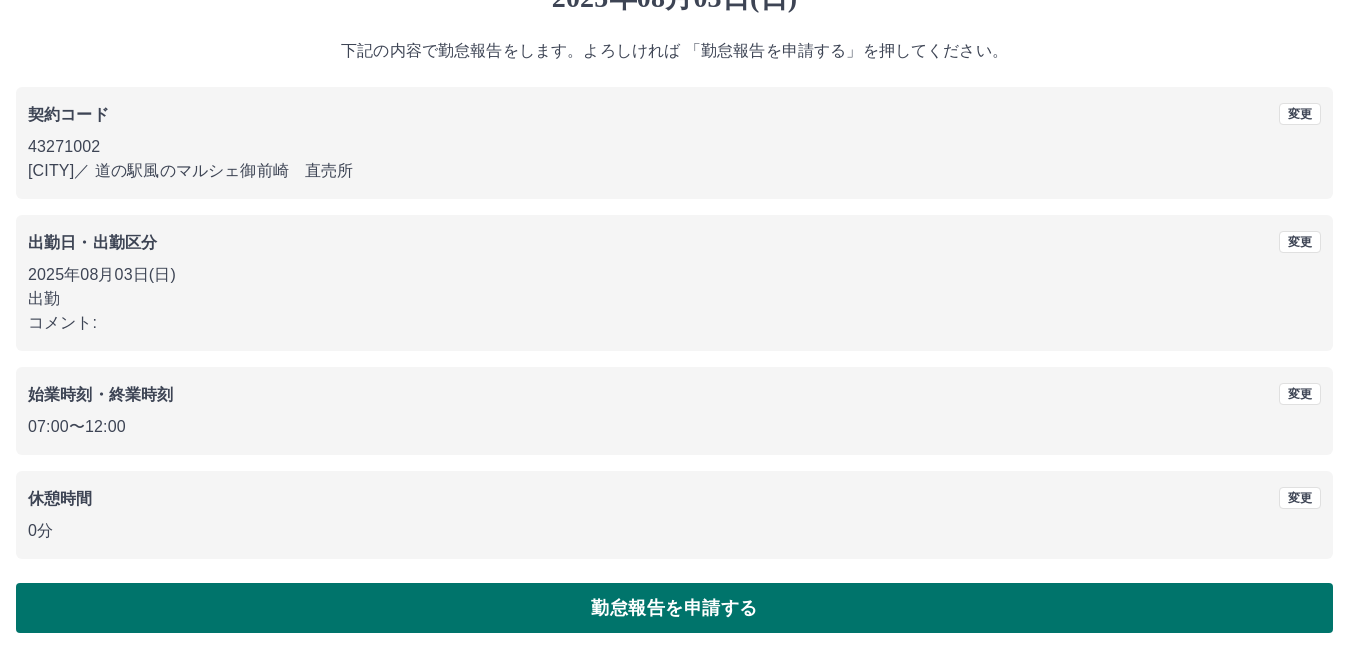 click on "勤怠報告を申請する" at bounding box center [674, 608] 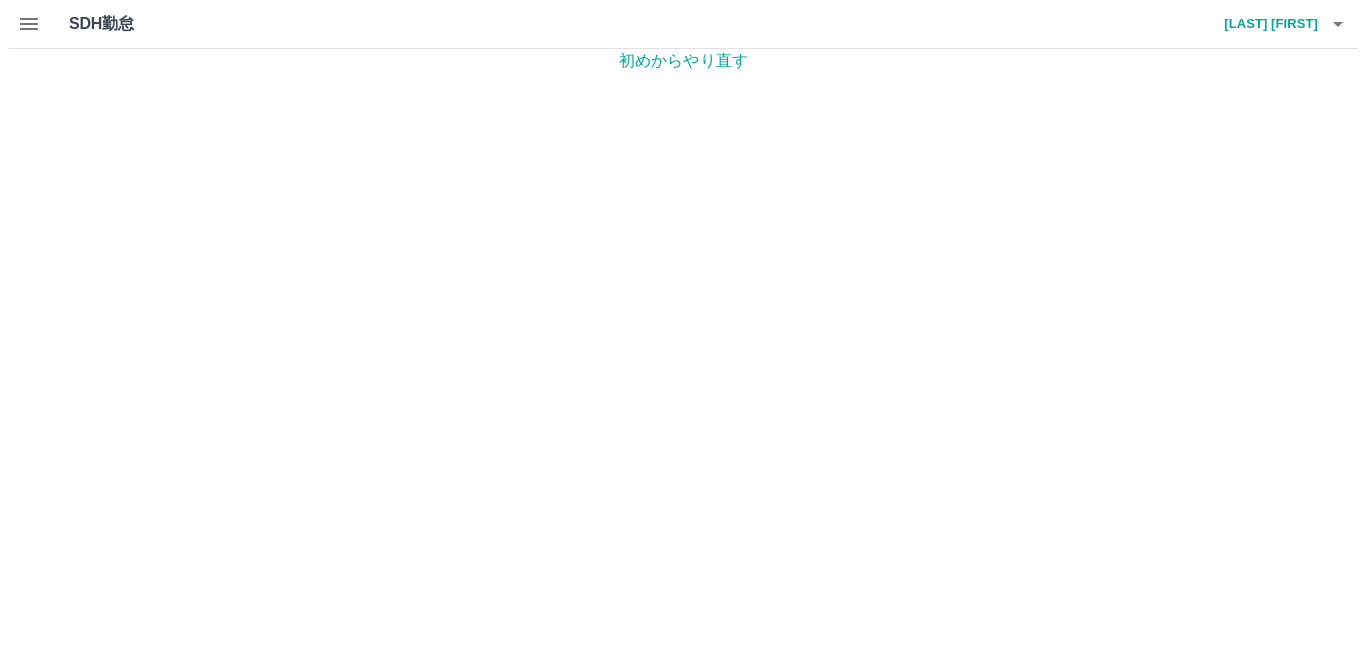 scroll, scrollTop: 0, scrollLeft: 0, axis: both 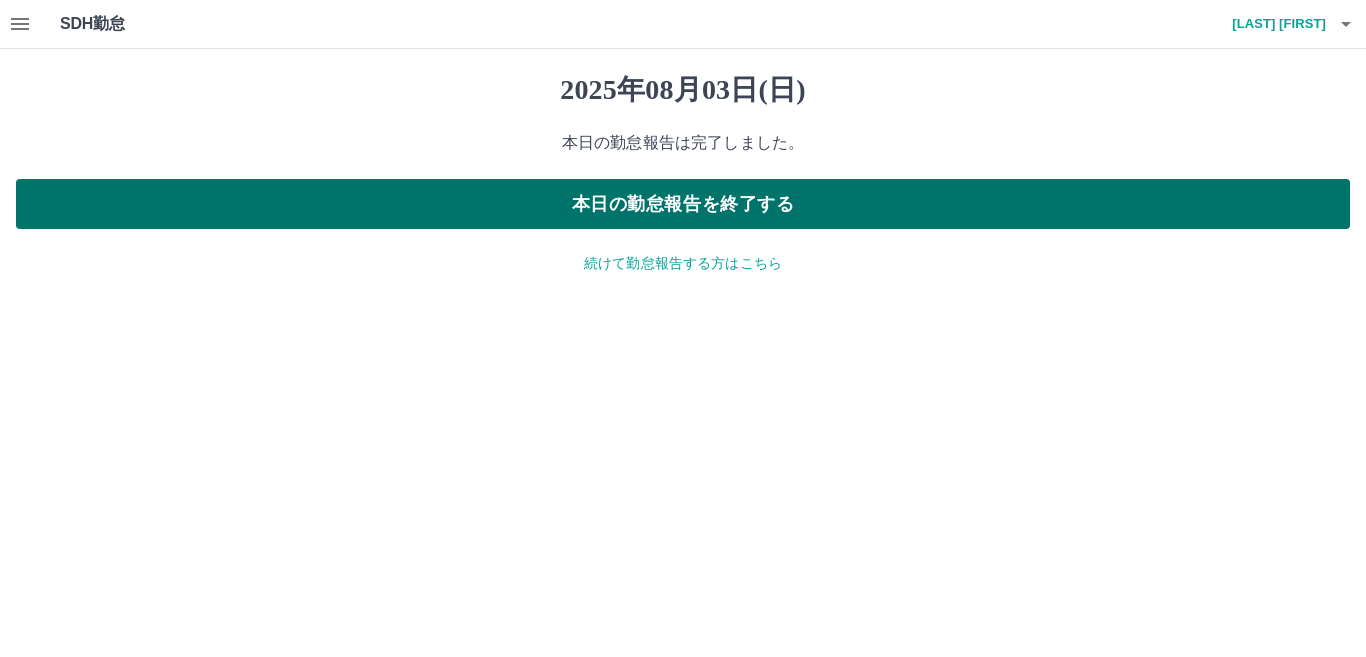 click on "本日の勤怠報告を終了する" at bounding box center (683, 204) 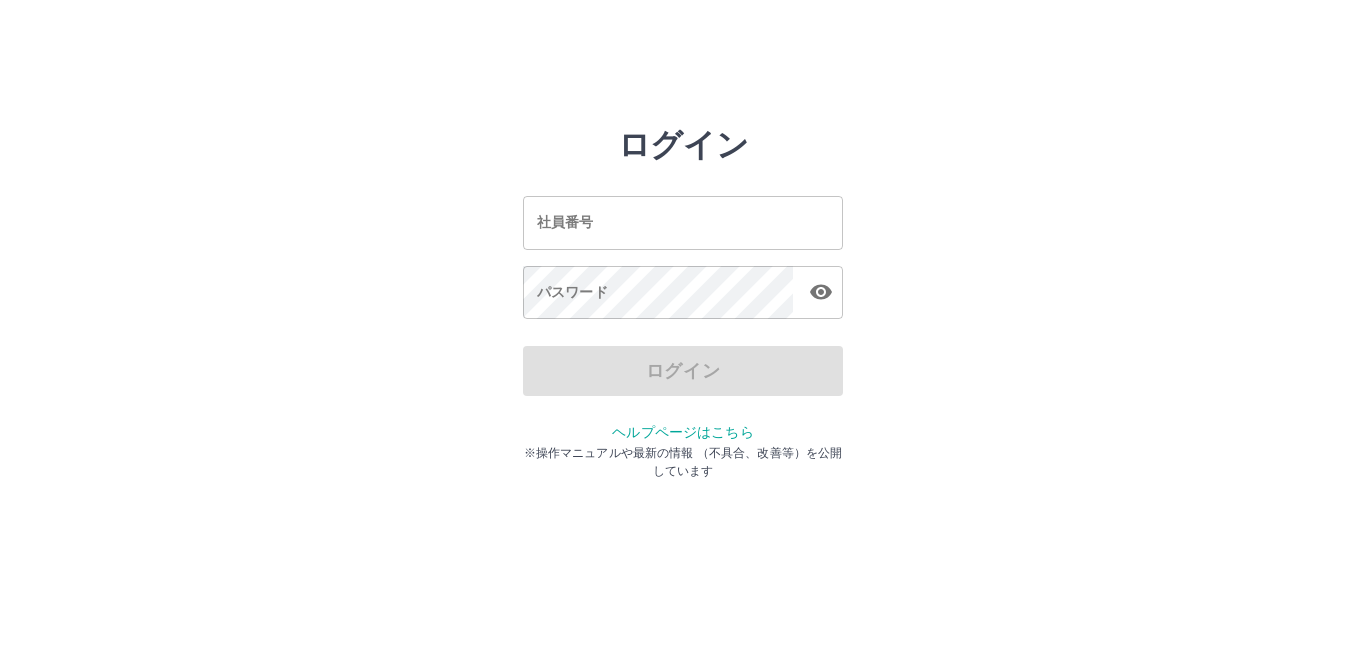 scroll, scrollTop: 0, scrollLeft: 0, axis: both 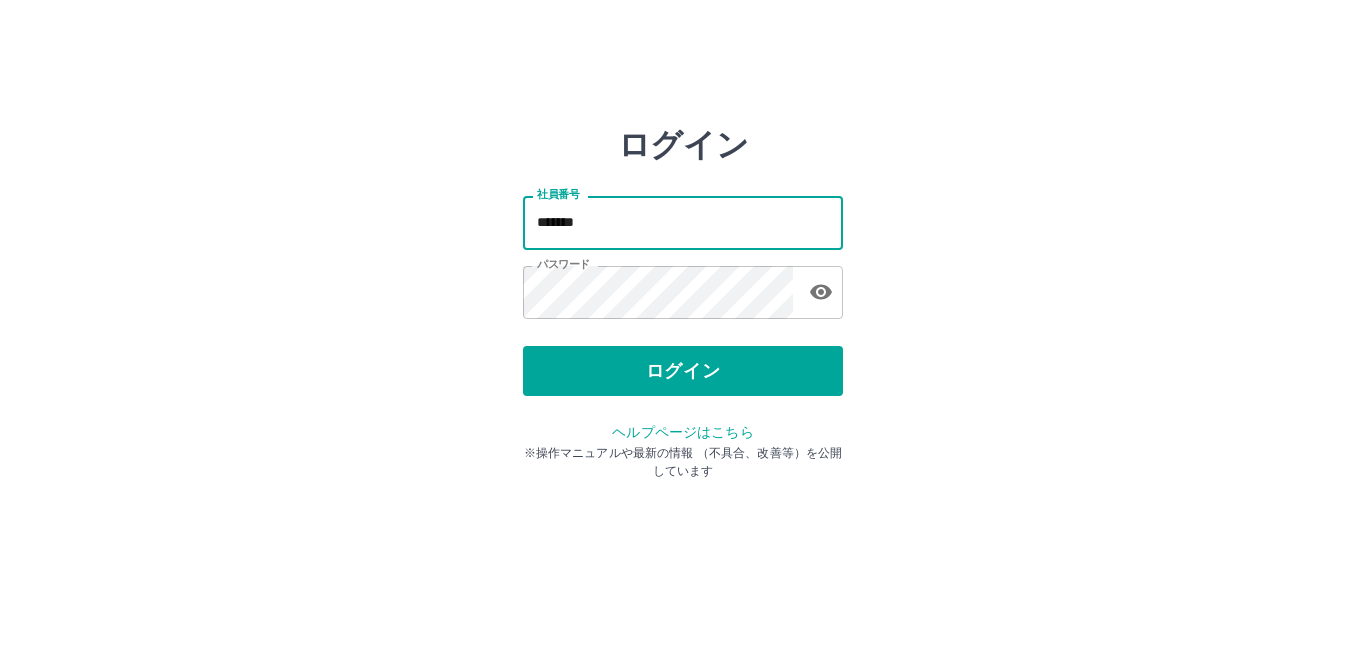 click on "*******" at bounding box center (683, 222) 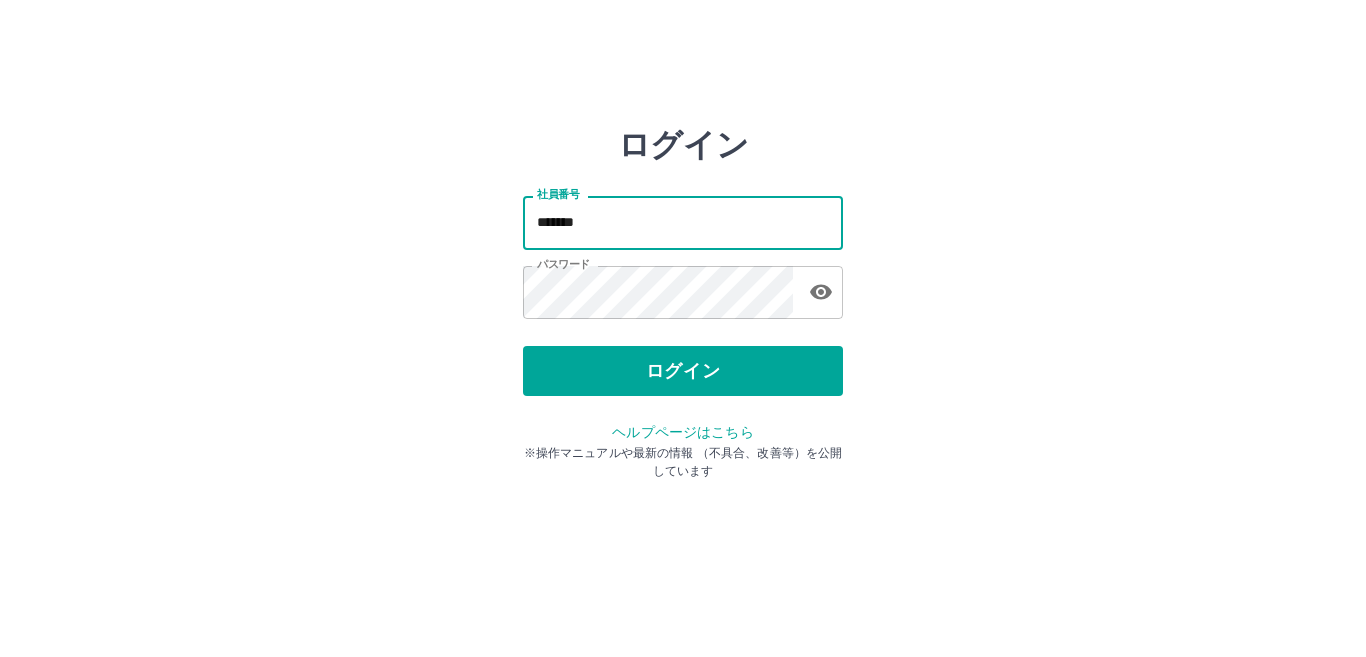 type on "*******" 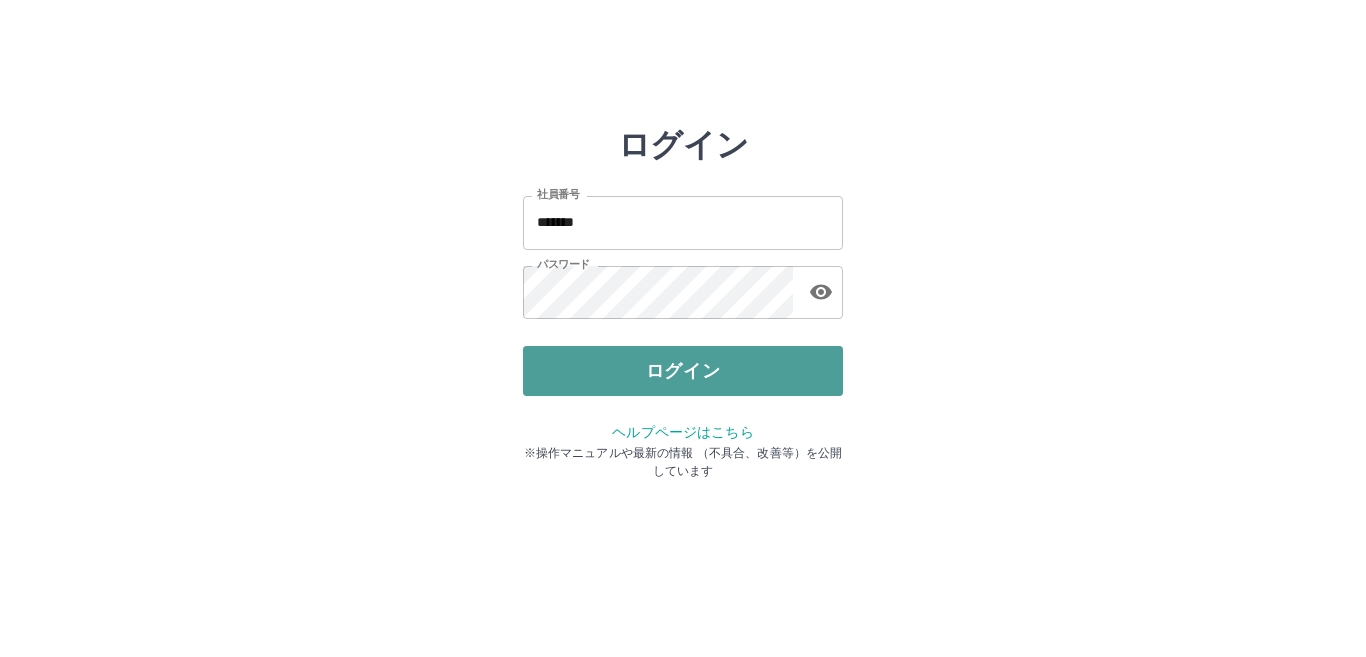 click on "ログイン" at bounding box center (683, 371) 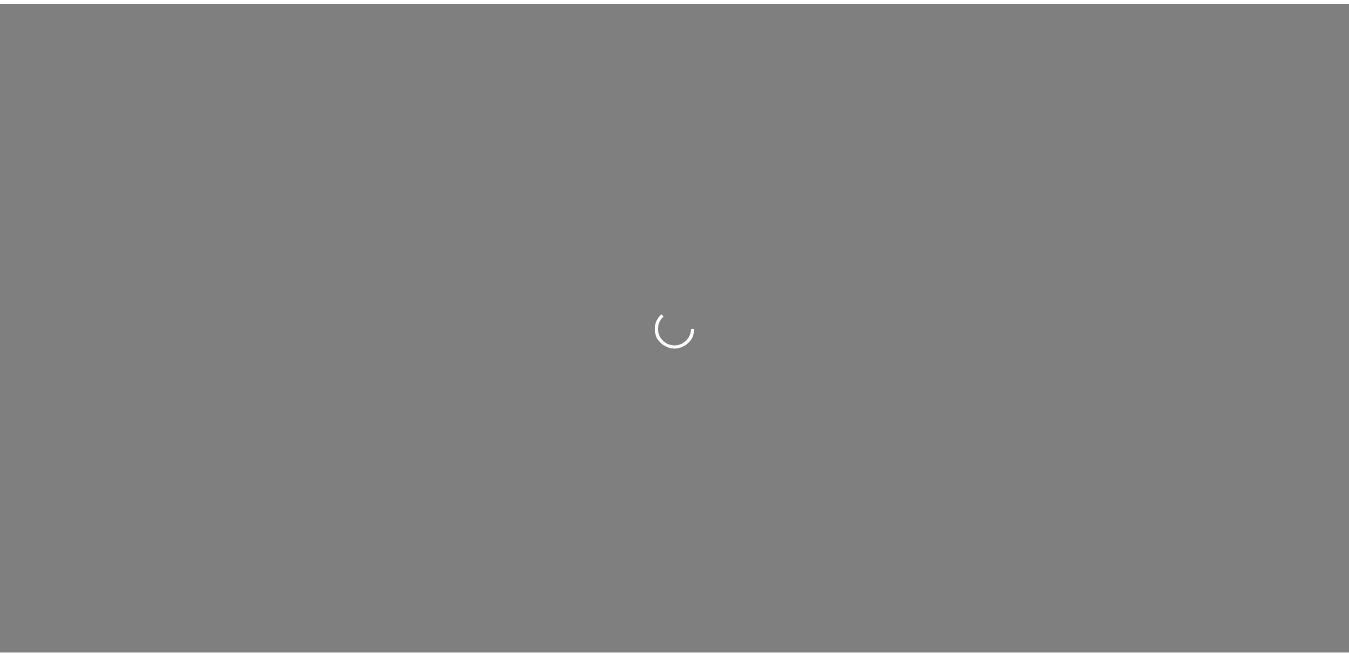 scroll, scrollTop: 0, scrollLeft: 0, axis: both 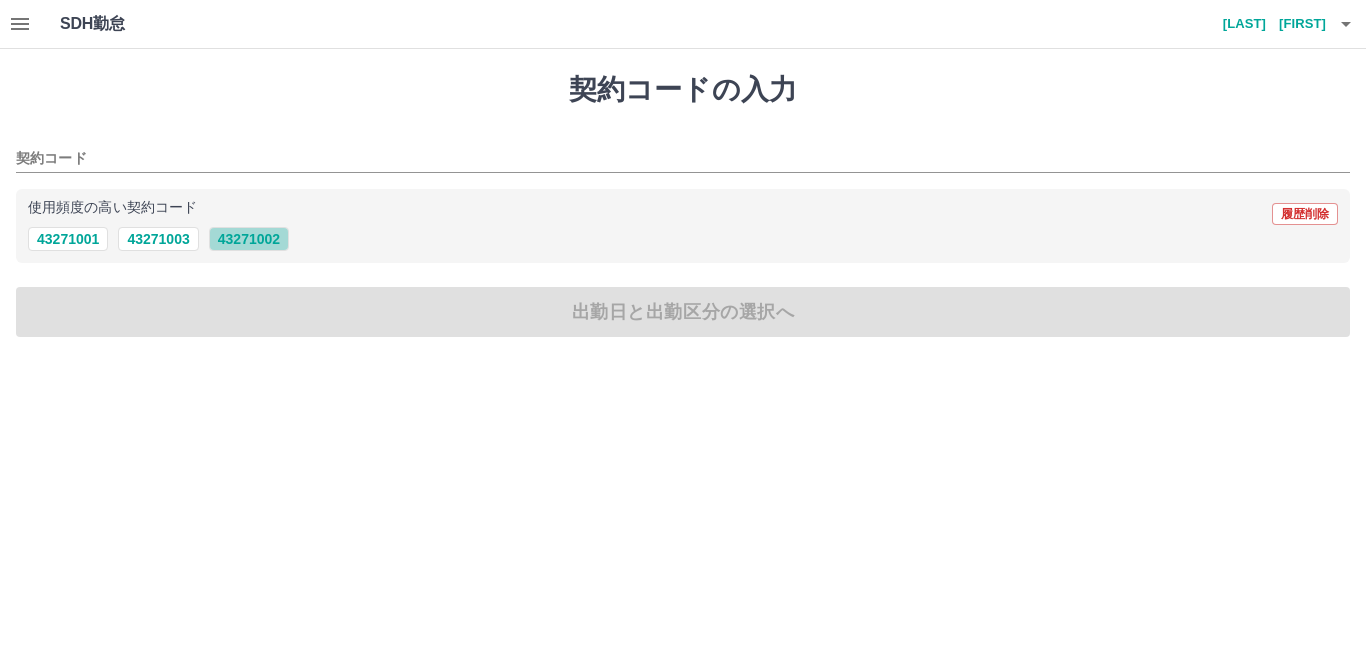click on "43271002" at bounding box center (249, 239) 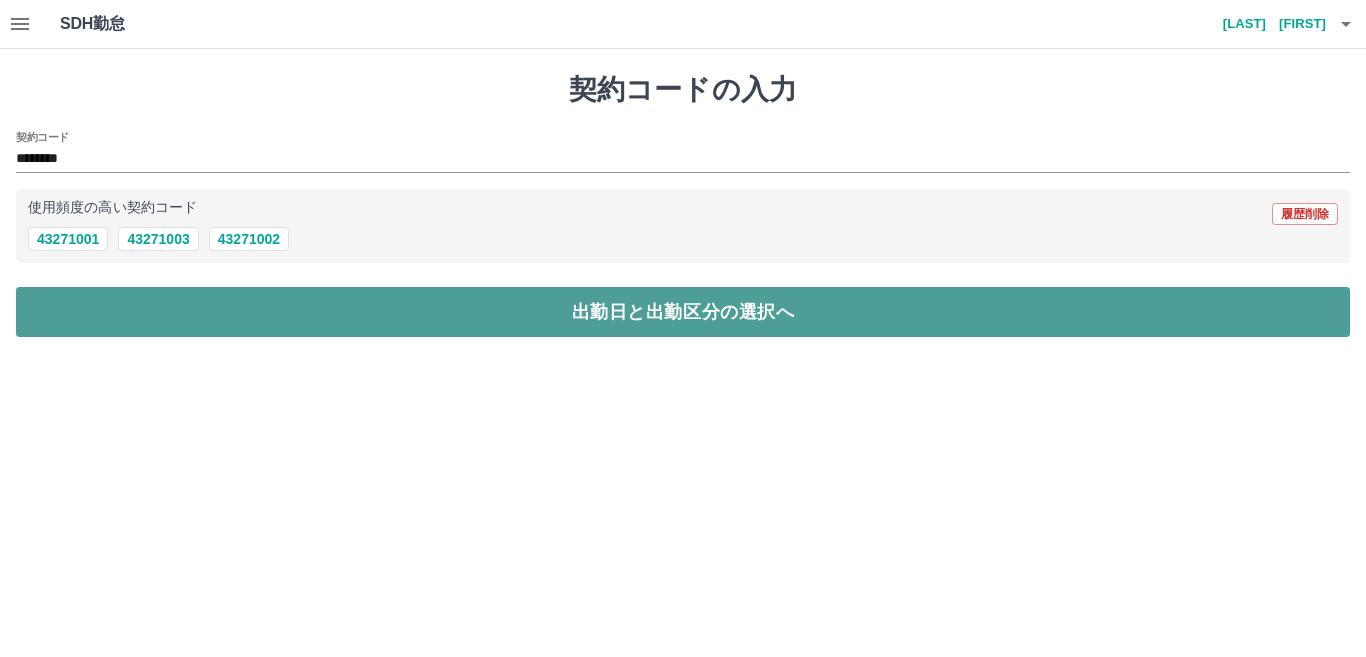 click on "出勤日と出勤区分の選択へ" at bounding box center [683, 312] 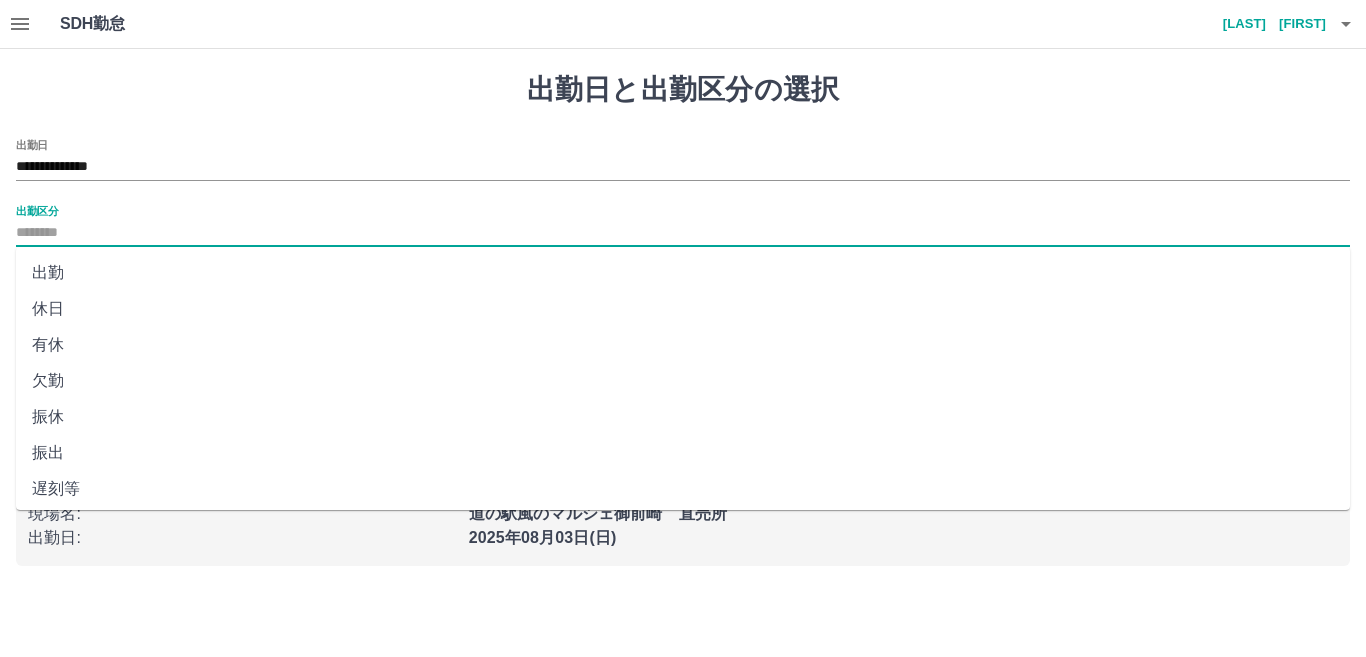 click on "出勤区分" at bounding box center (683, 233) 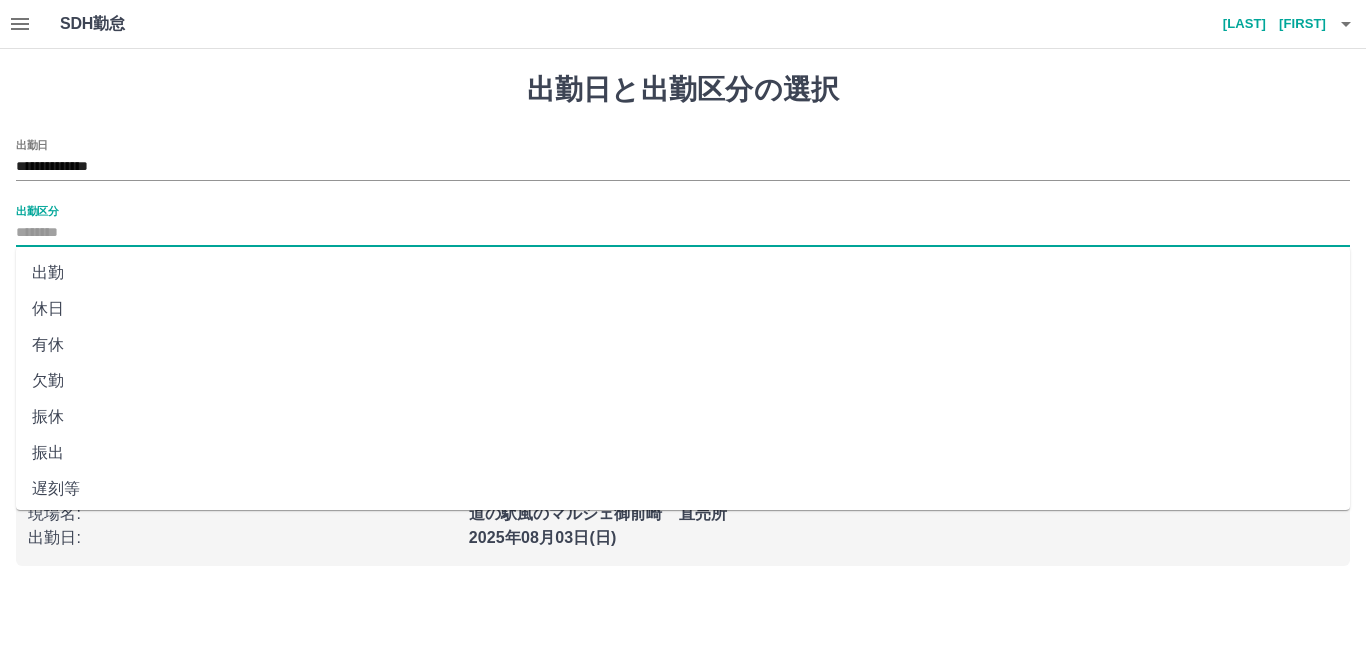 click on "出勤" at bounding box center (683, 273) 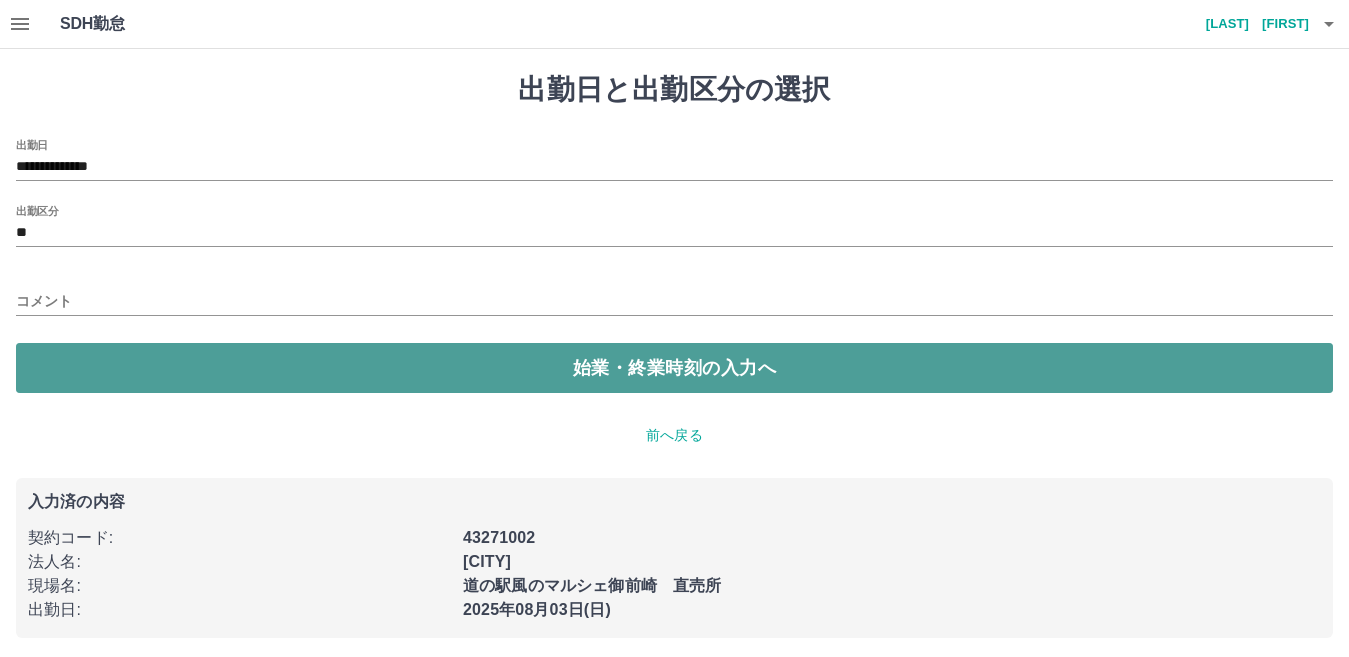 click on "始業・終業時刻の入力へ" at bounding box center (674, 368) 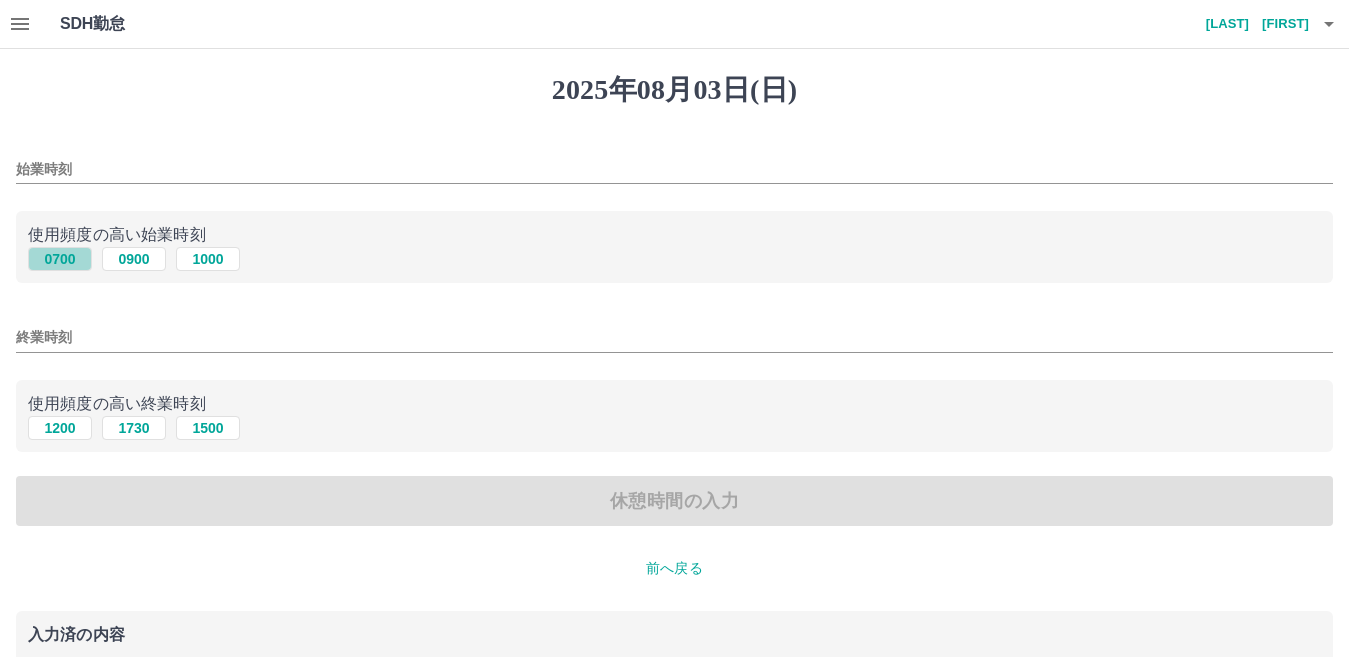 click on "0700" at bounding box center (60, 259) 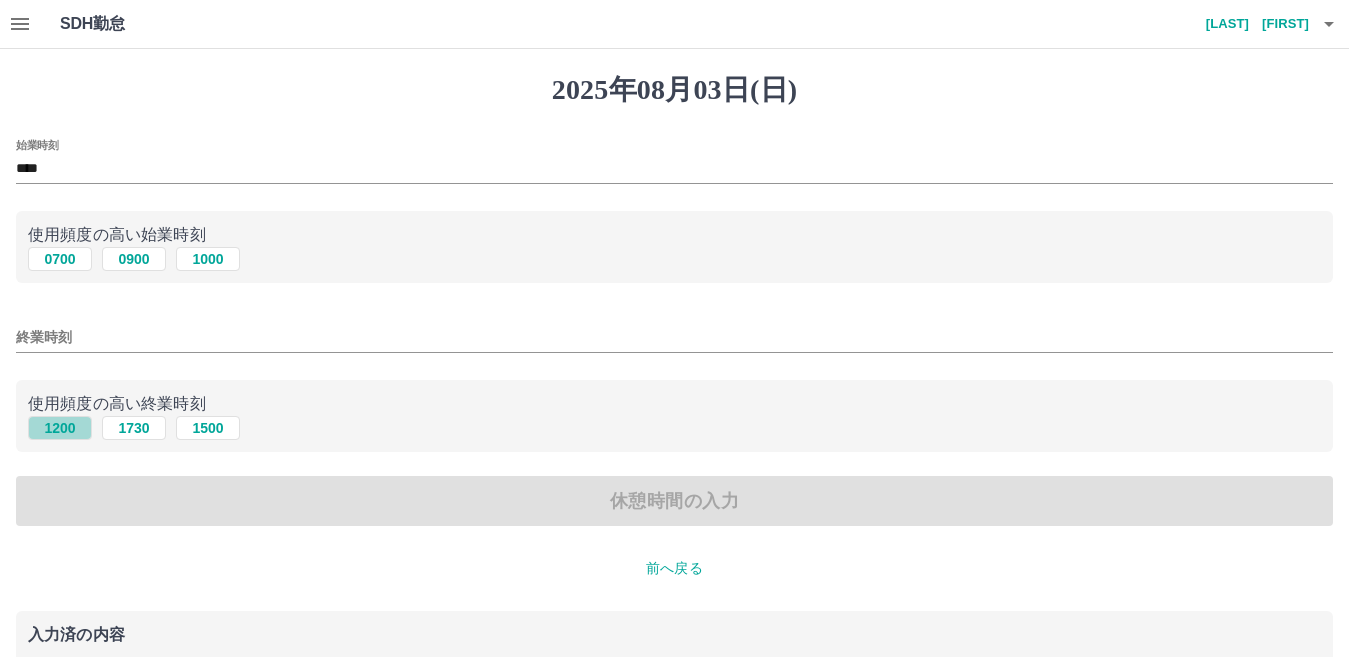 click on "1200" at bounding box center (60, 428) 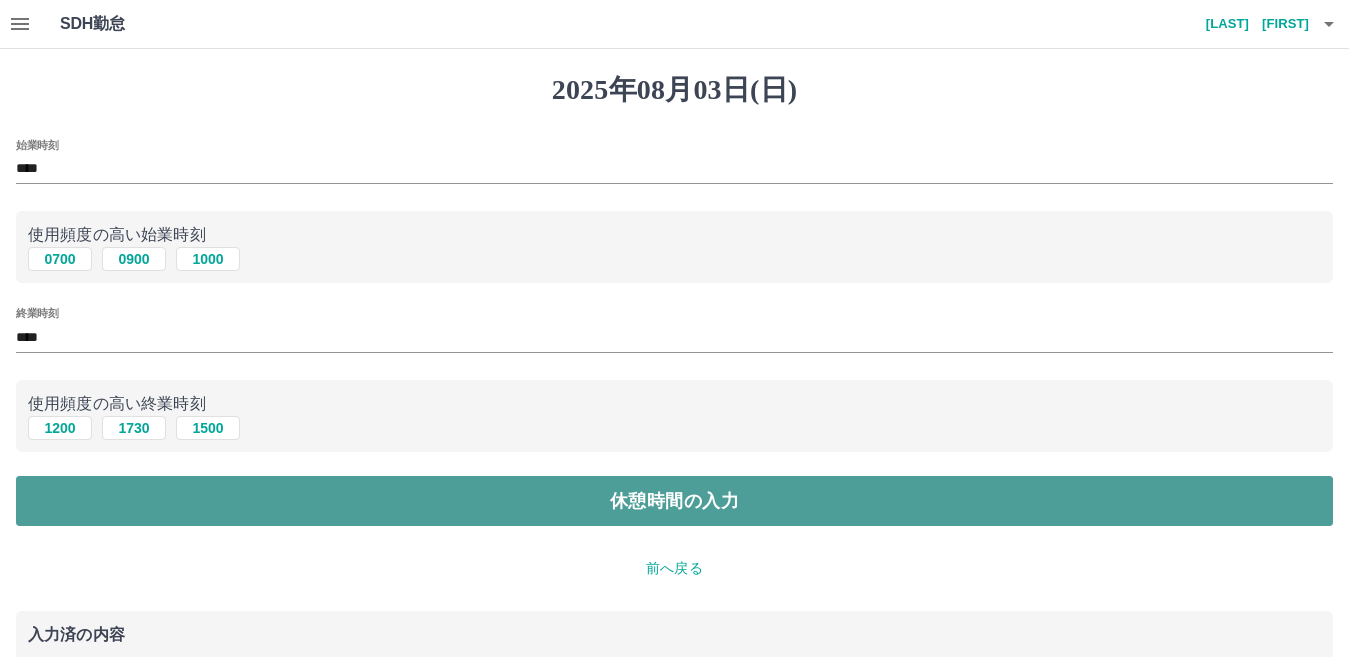 click on "休憩時間の入力" at bounding box center [674, 501] 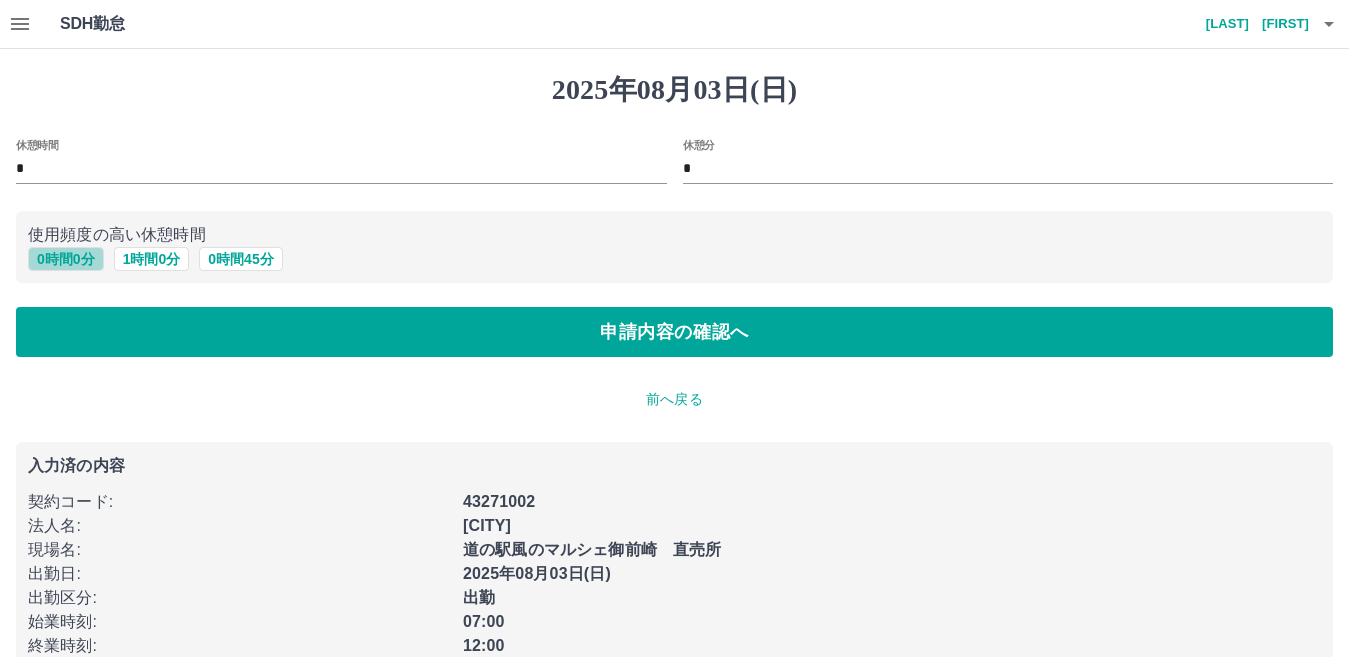 click on "0 時間 0 分" at bounding box center (66, 259) 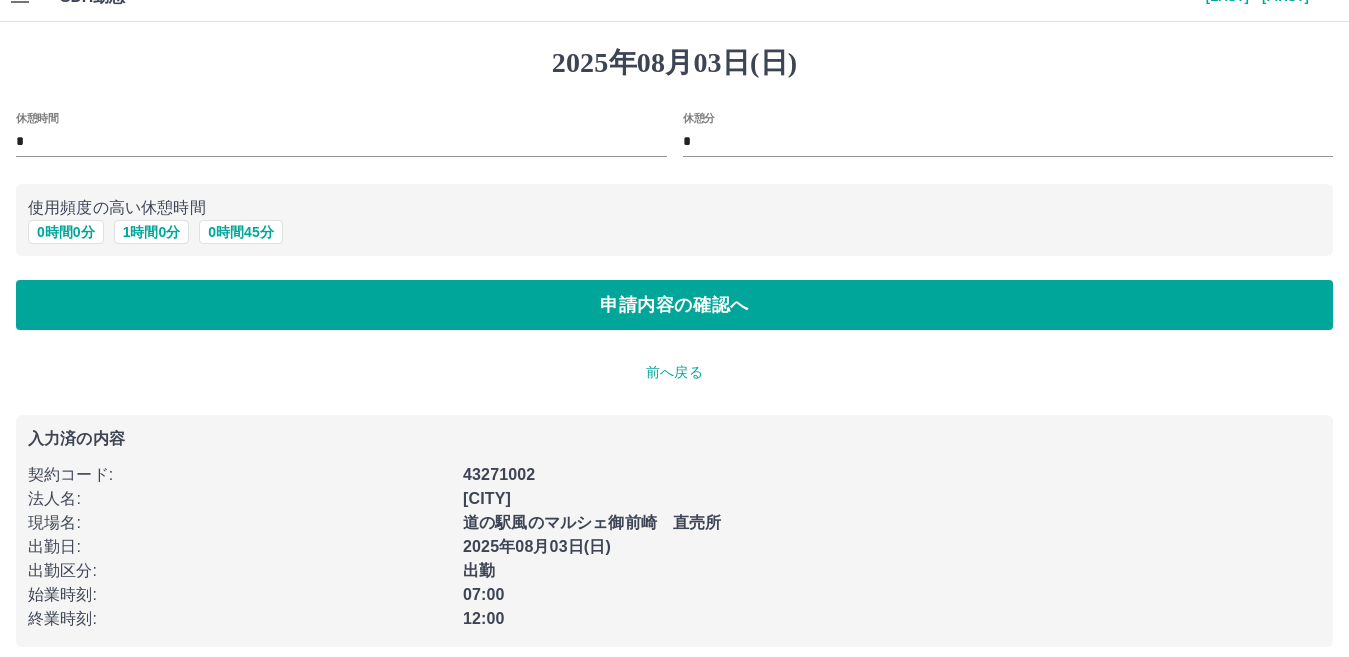 scroll, scrollTop: 42, scrollLeft: 0, axis: vertical 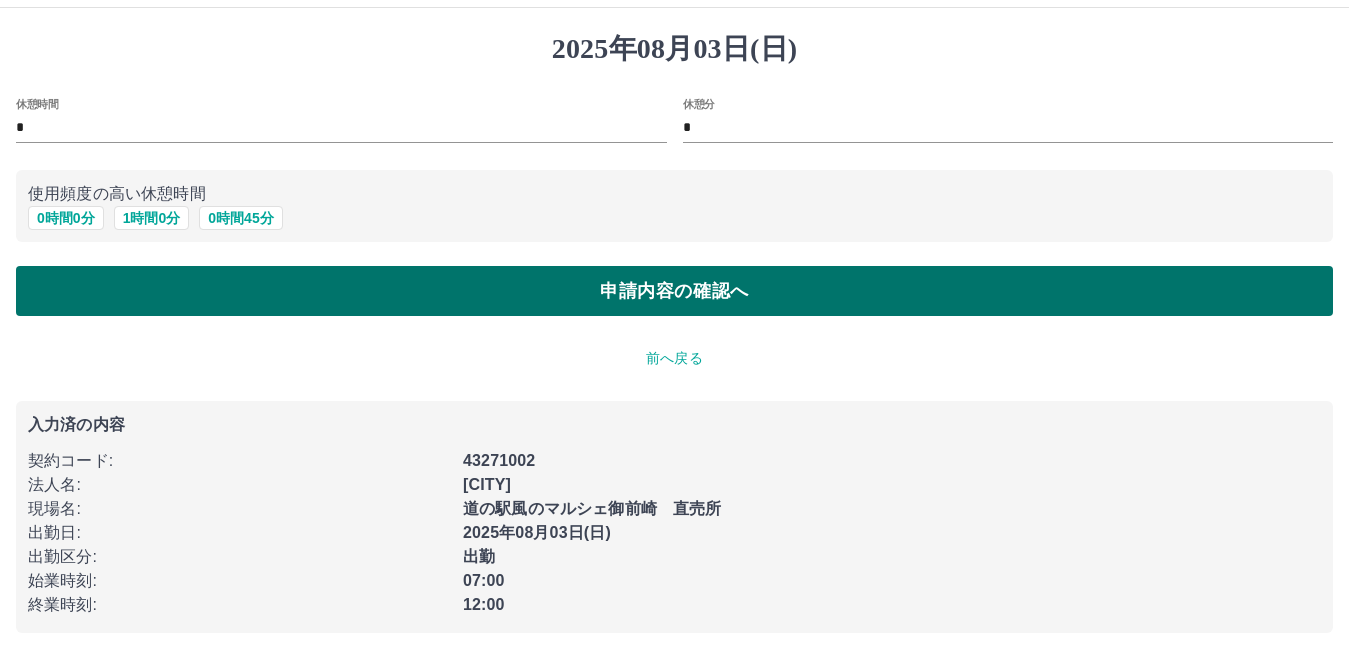 click on "申請内容の確認へ" at bounding box center (674, 291) 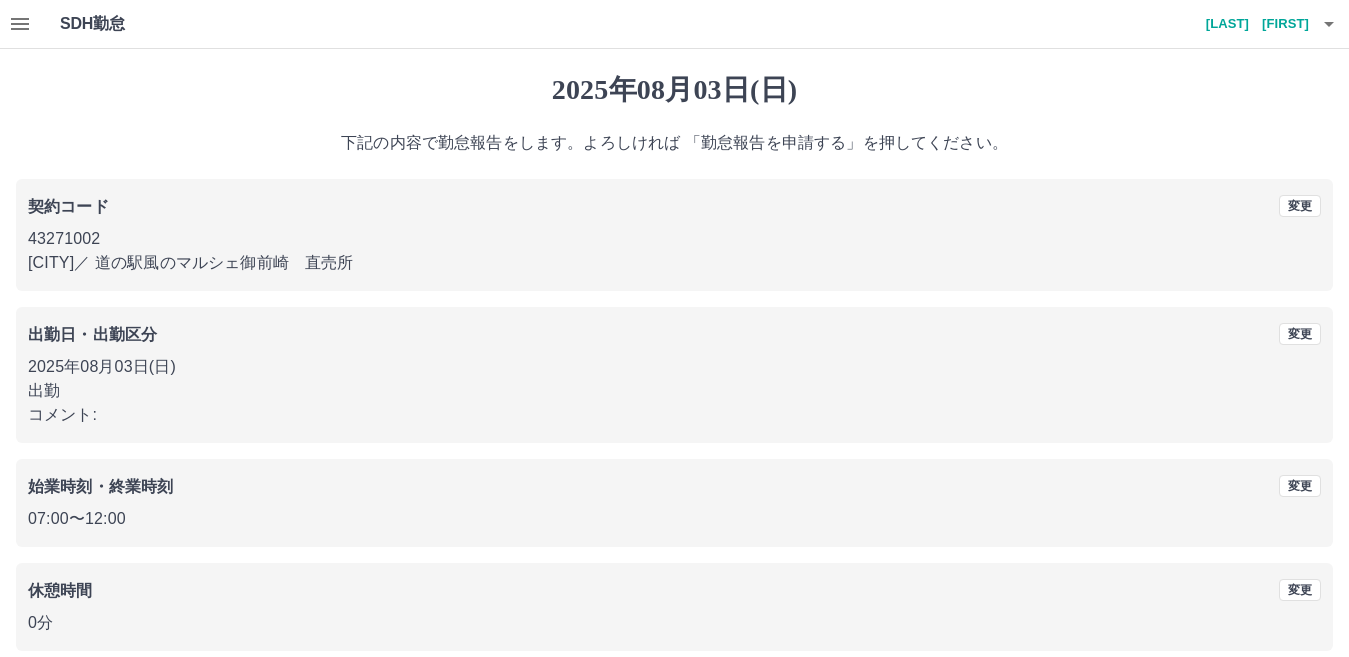 scroll, scrollTop: 92, scrollLeft: 0, axis: vertical 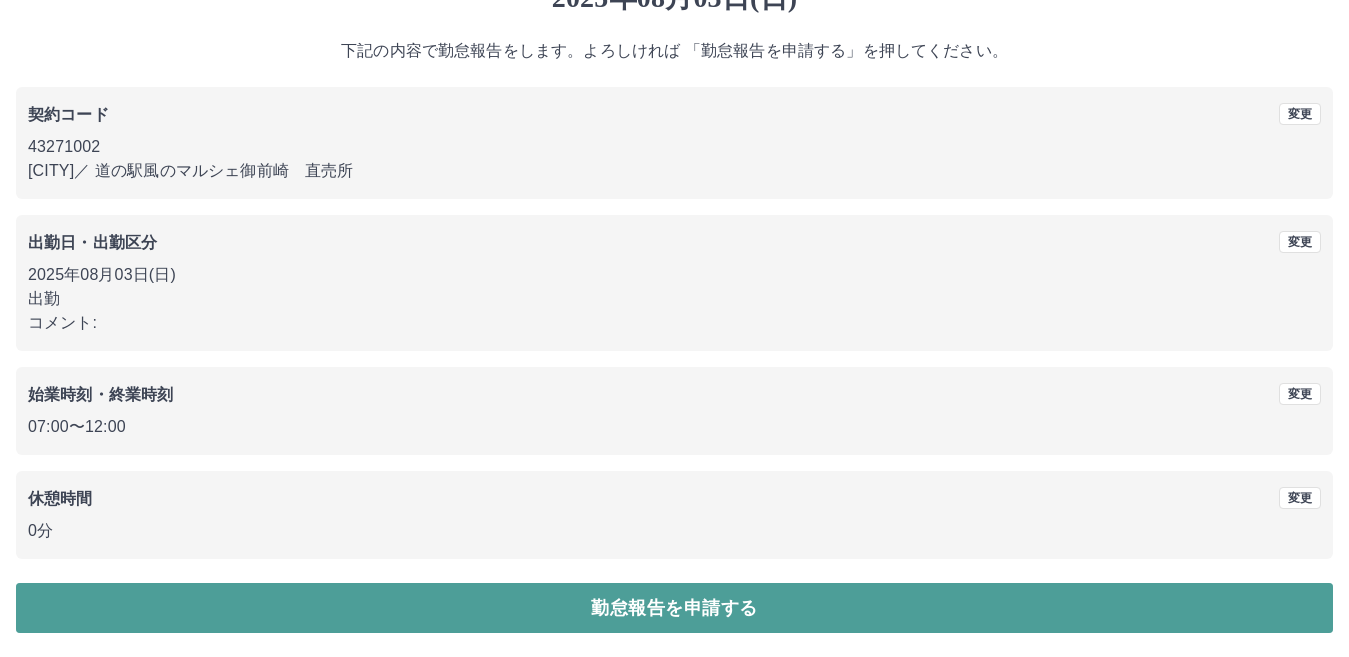 click on "勤怠報告を申請する" at bounding box center [674, 608] 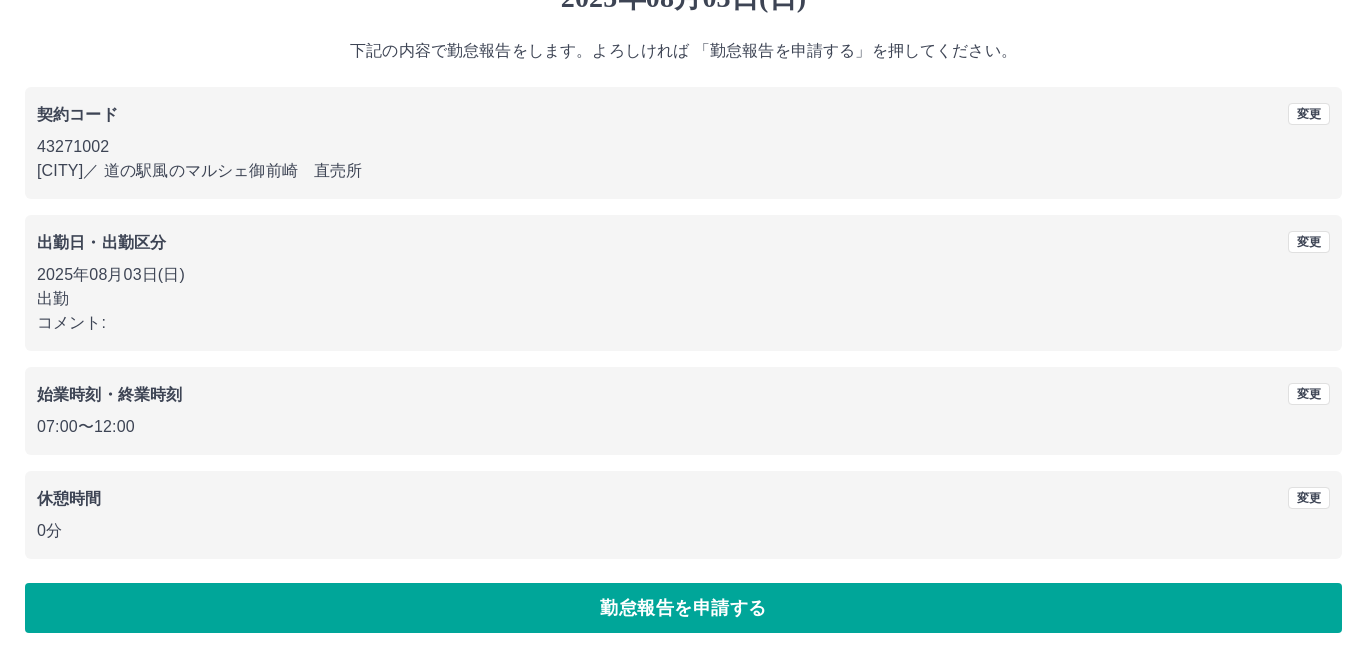 scroll, scrollTop: 0, scrollLeft: 0, axis: both 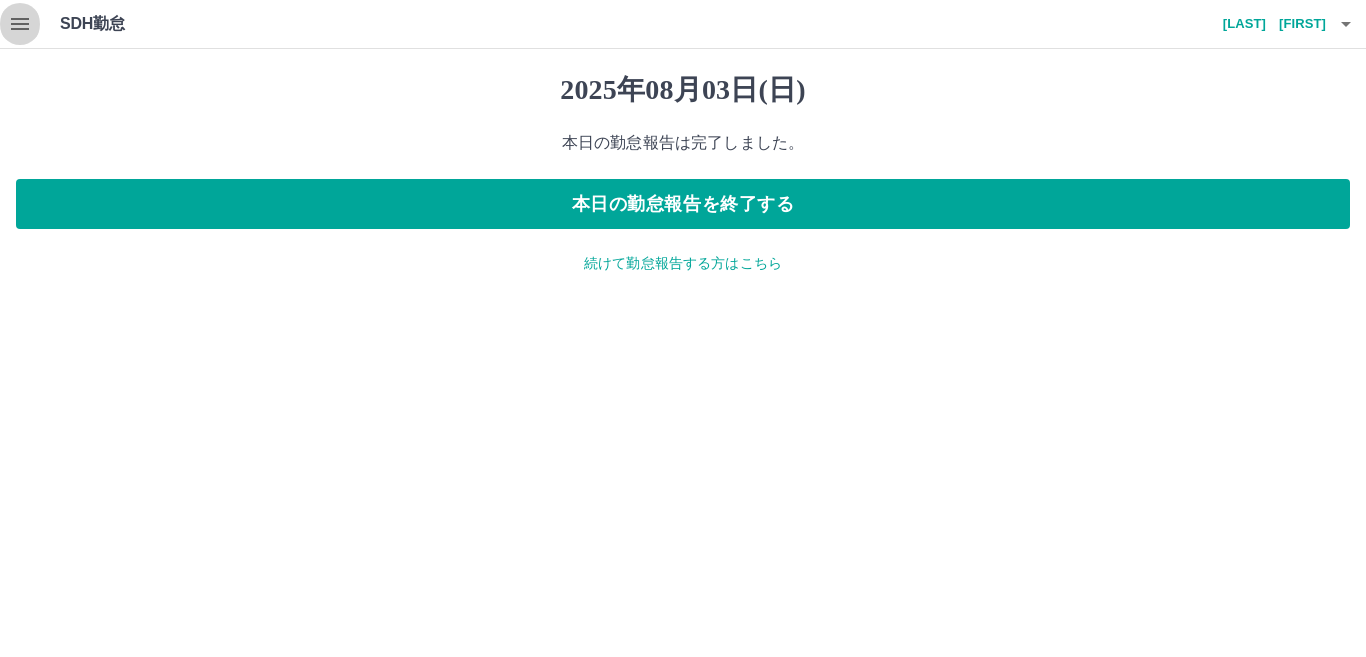 click 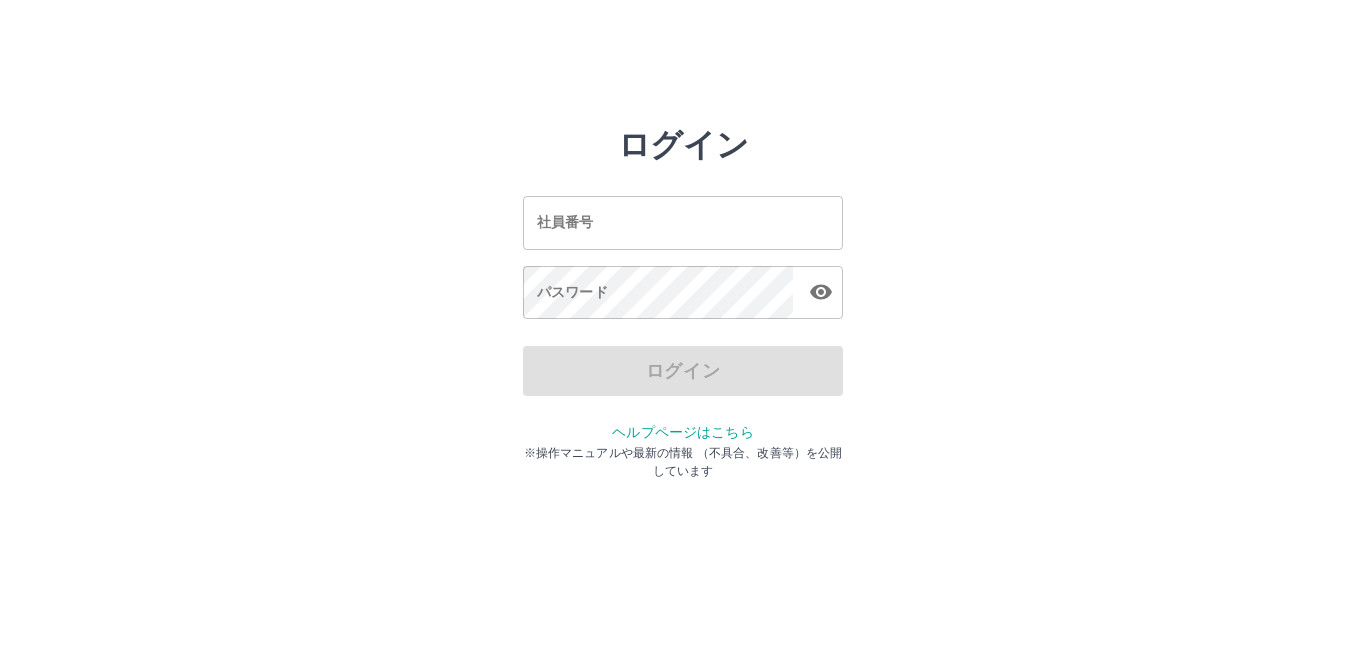 scroll, scrollTop: 0, scrollLeft: 0, axis: both 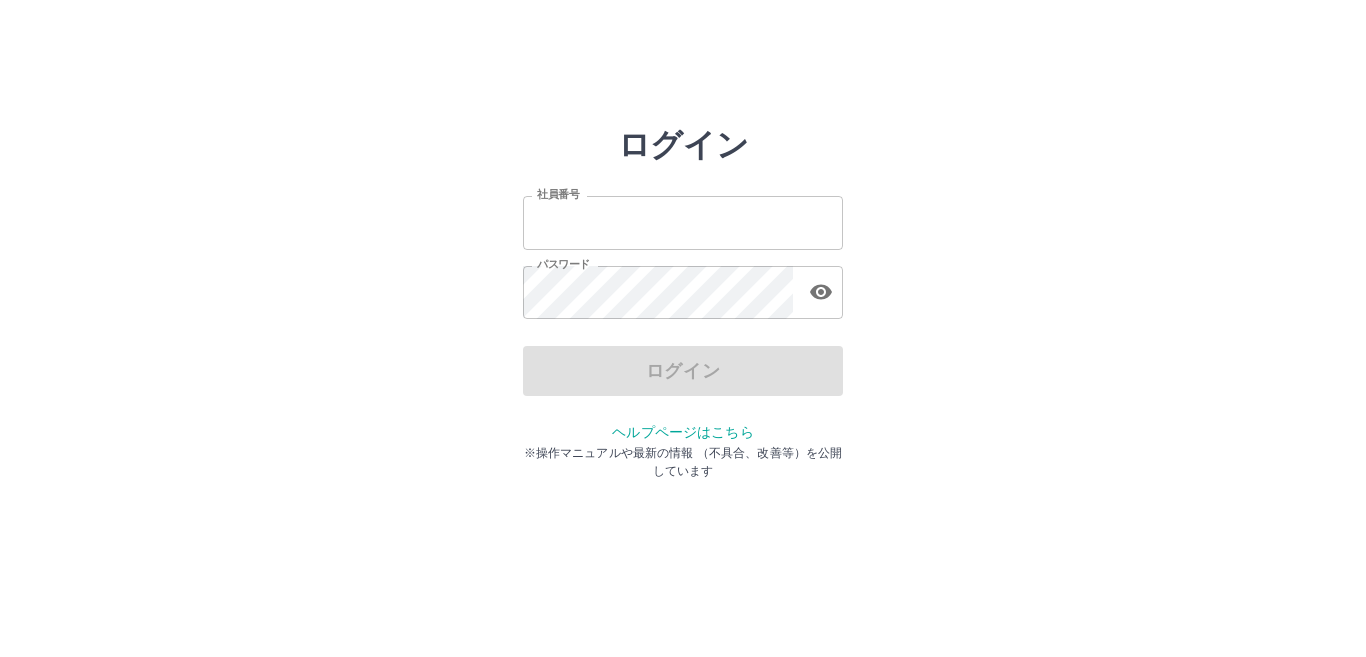 type on "*******" 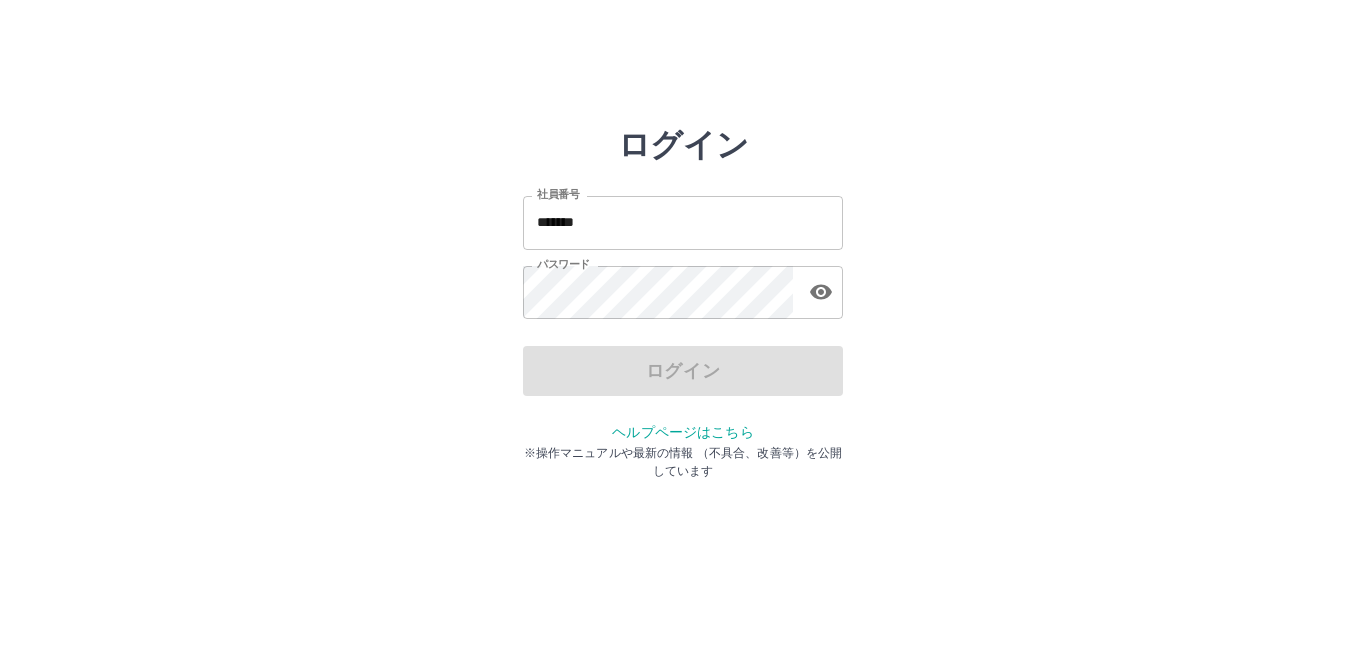 click on "ログイン" at bounding box center [683, 371] 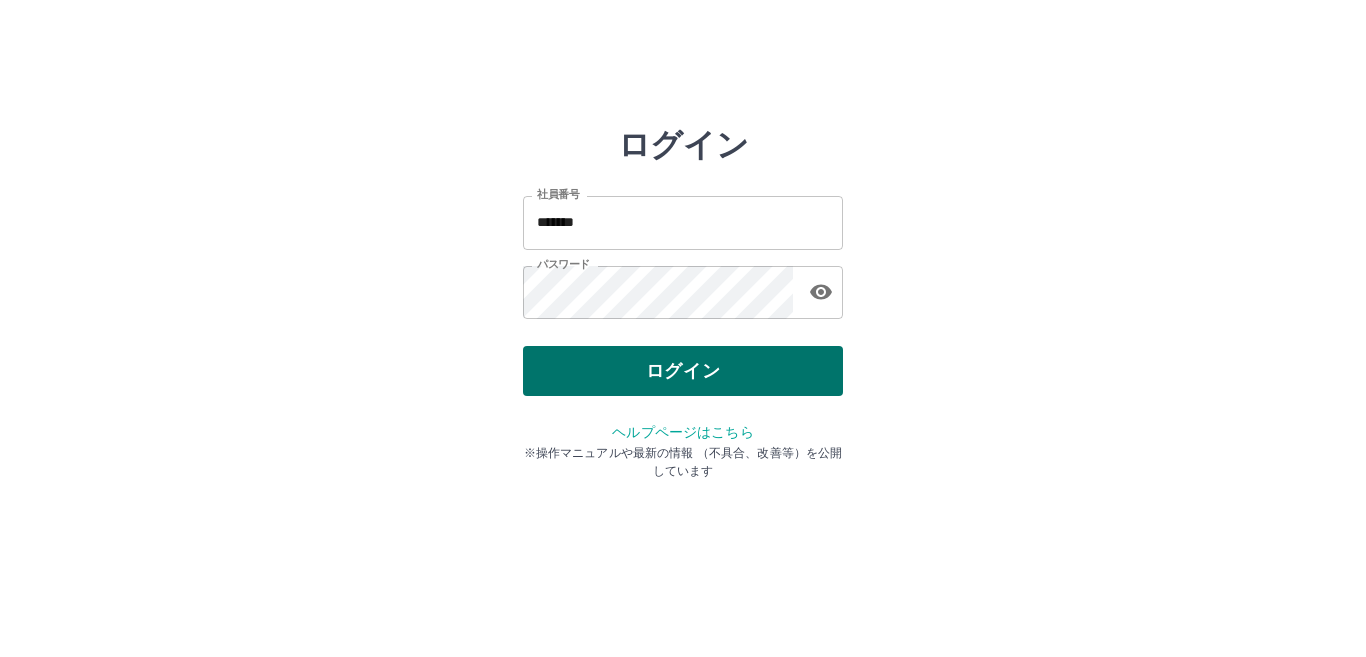 click on "ログイン" at bounding box center (683, 371) 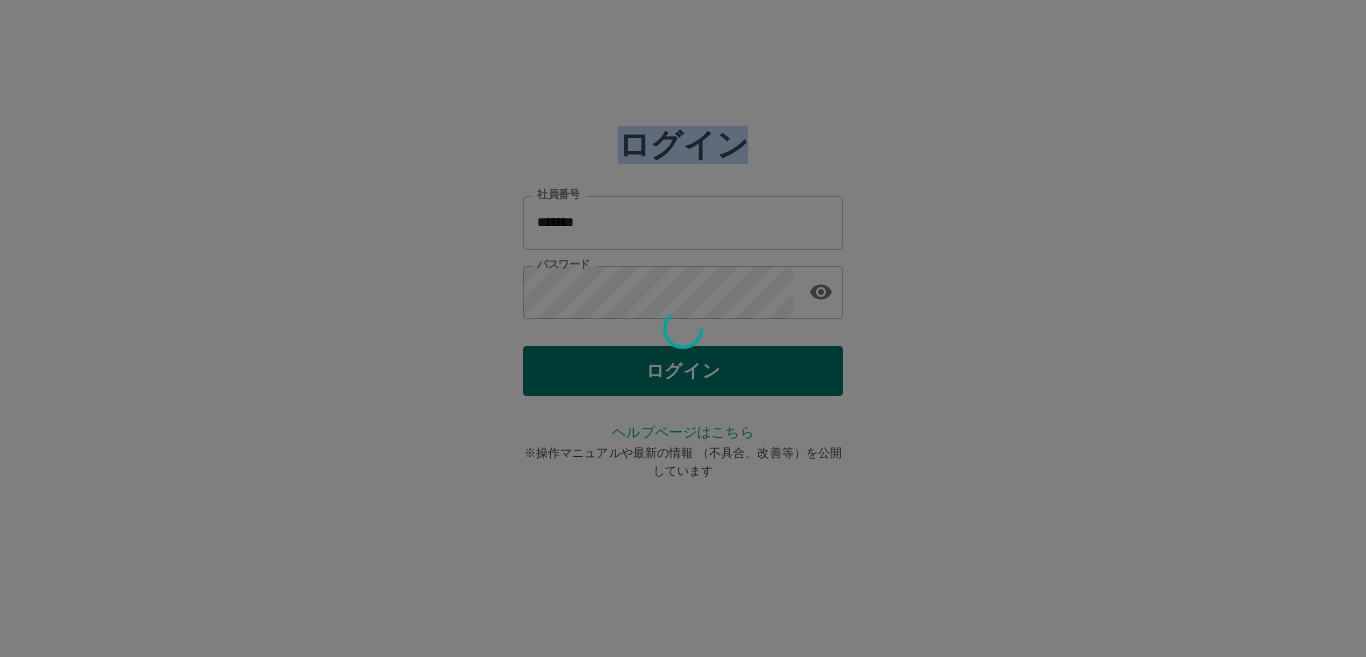 click at bounding box center (683, 328) 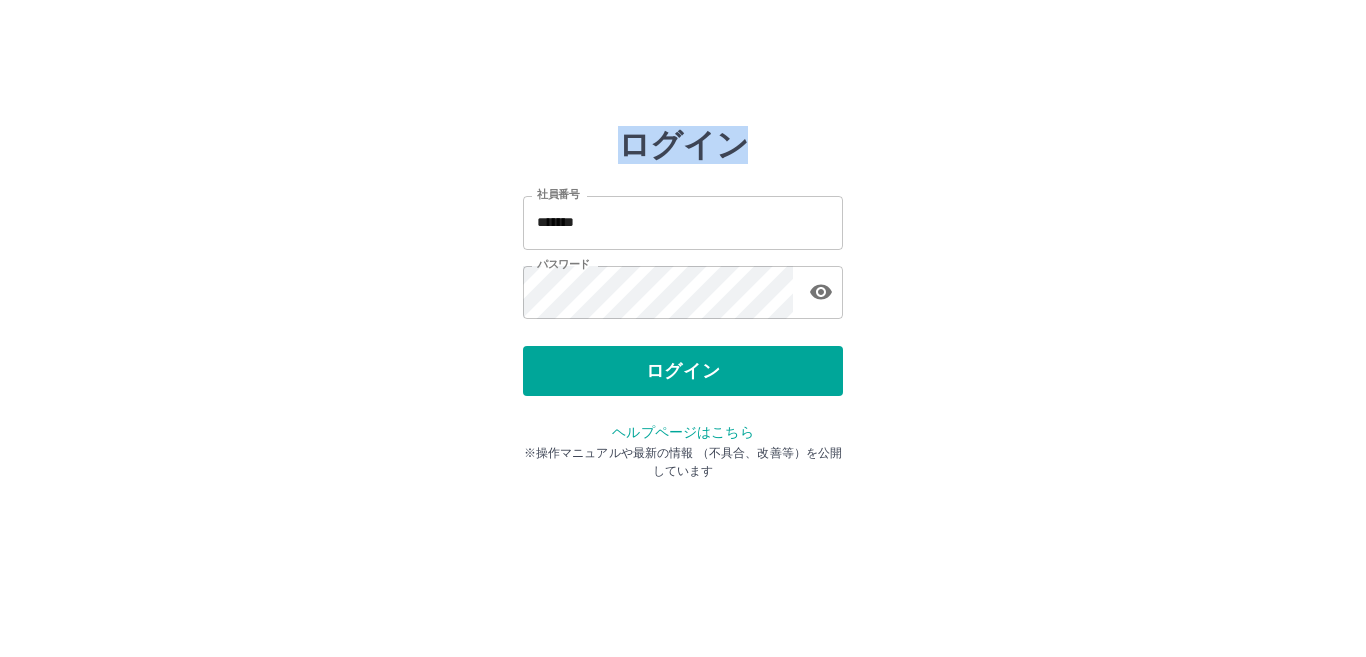click on "ログイン" at bounding box center (683, 371) 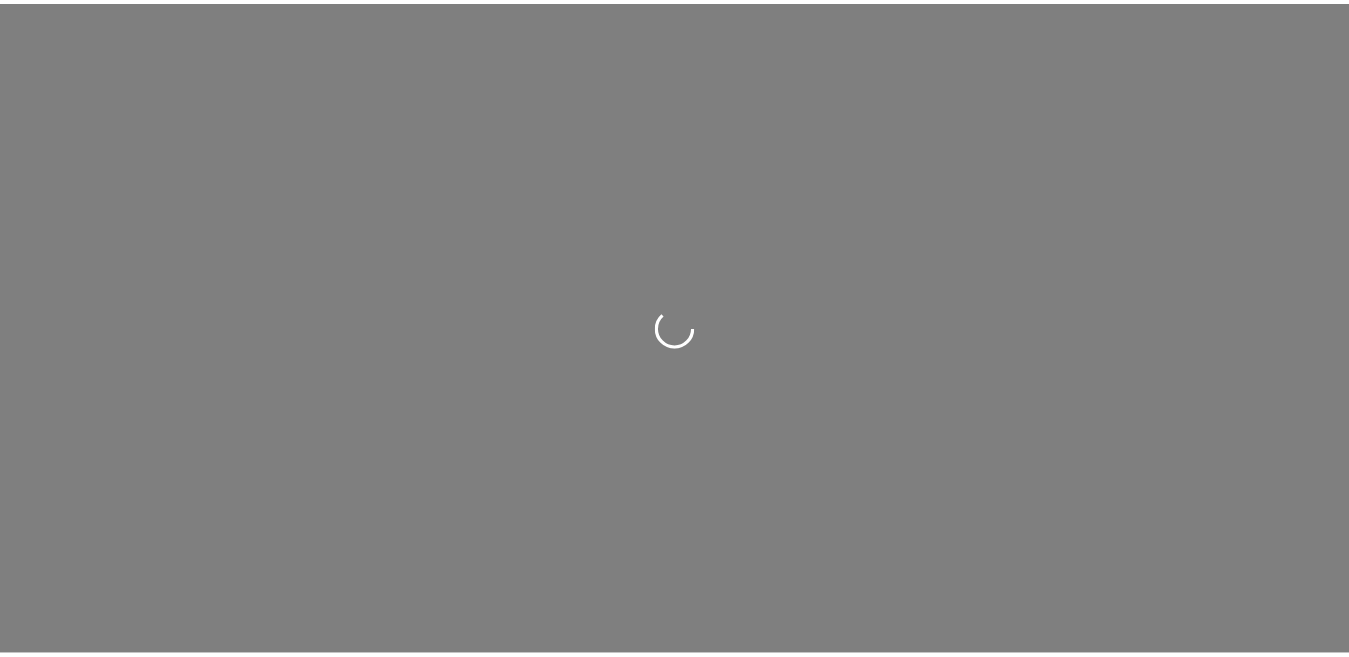 scroll, scrollTop: 0, scrollLeft: 0, axis: both 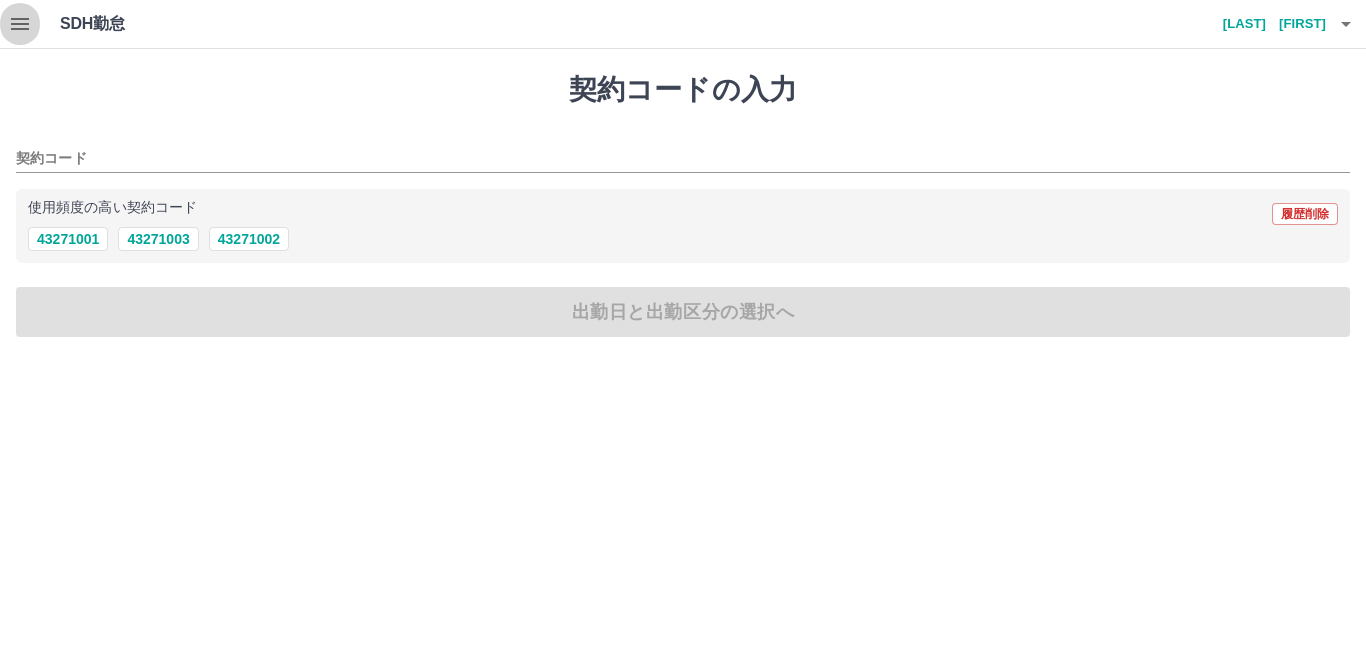 click 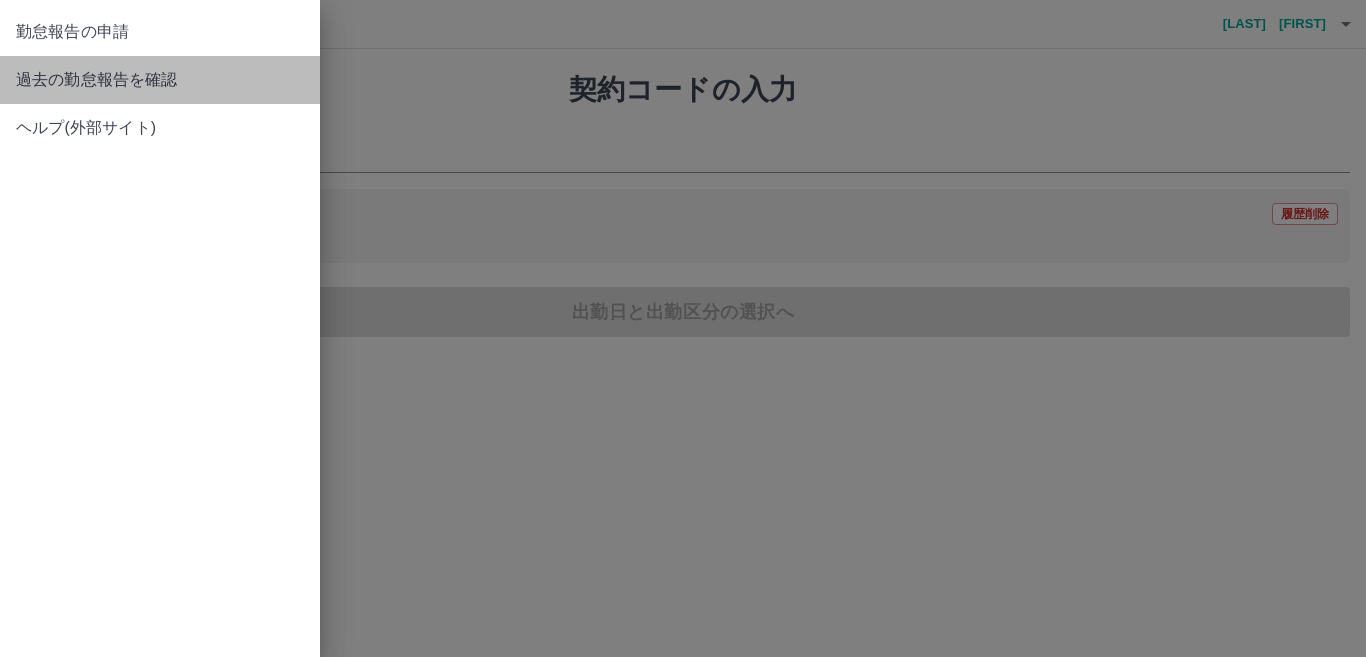 click on "過去の勤怠報告を確認" at bounding box center (160, 80) 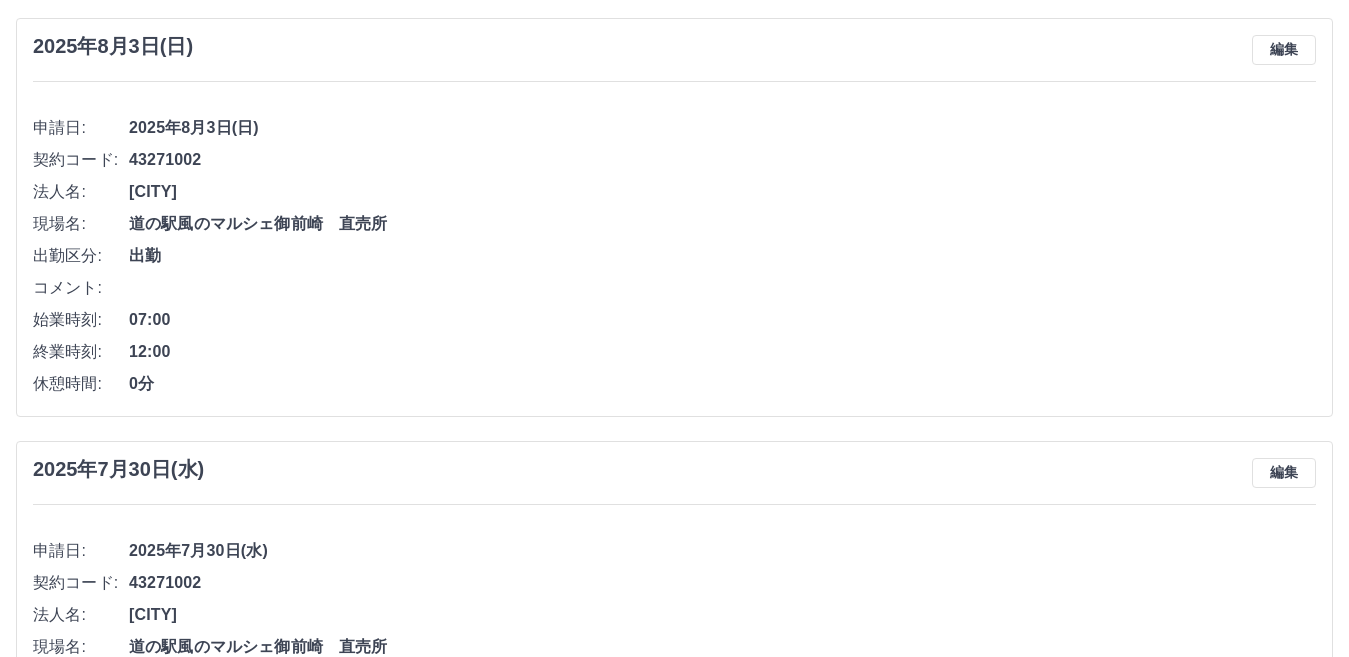 scroll, scrollTop: 200, scrollLeft: 0, axis: vertical 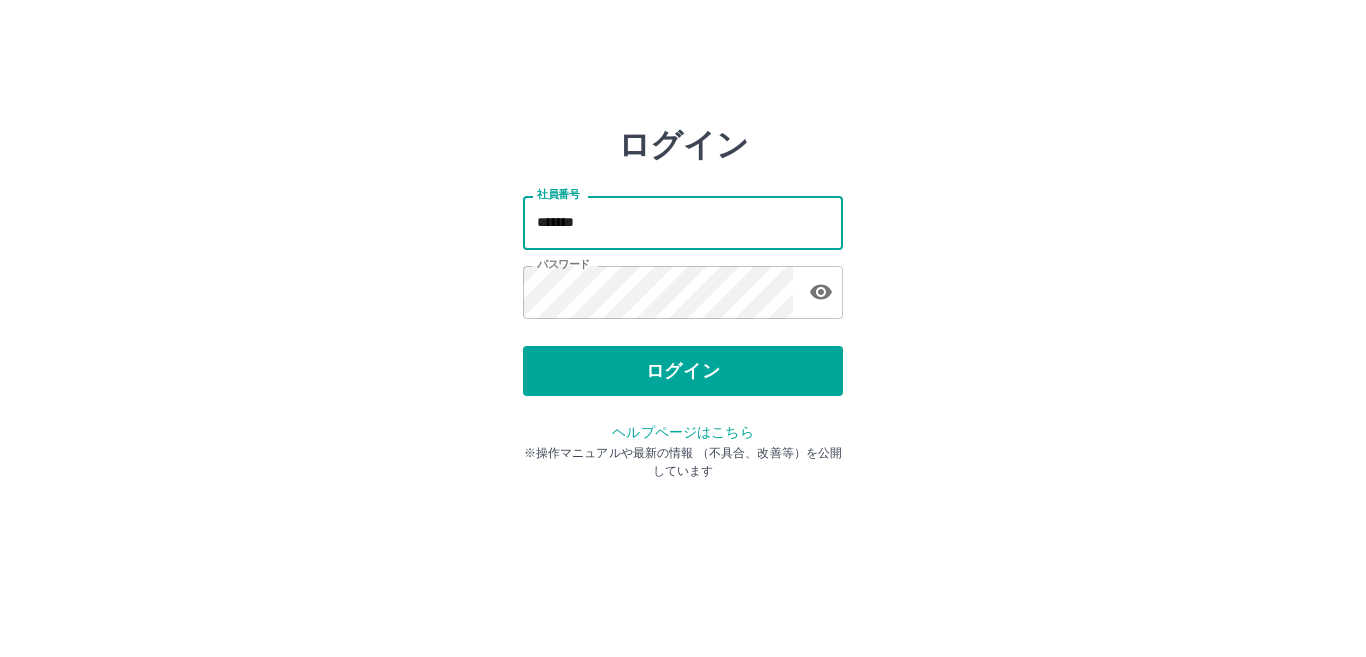 click on "ログイン 社員番号 ******* 社員番号 パスワード パスワード ログイン ヘルプページはこちら ※操作マニュアルや最新の情報 （不具合、改善等）を公開しています" at bounding box center (683, 286) 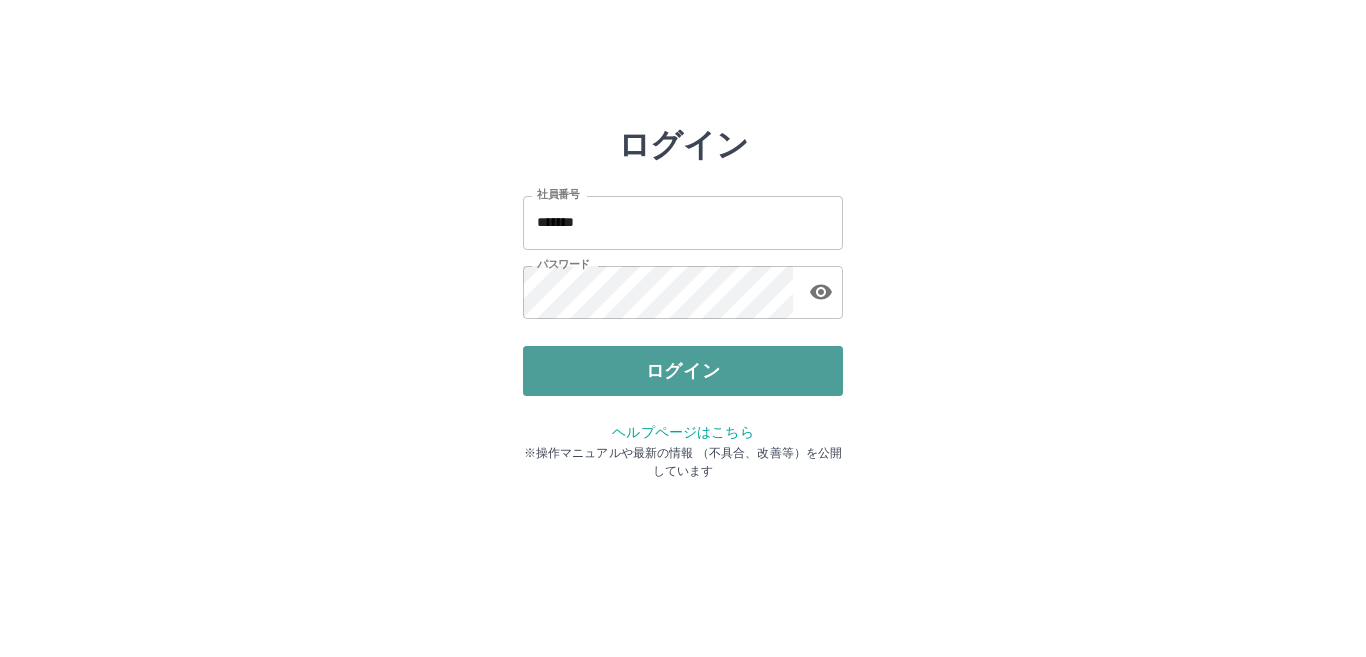 click on "ログイン" at bounding box center [683, 371] 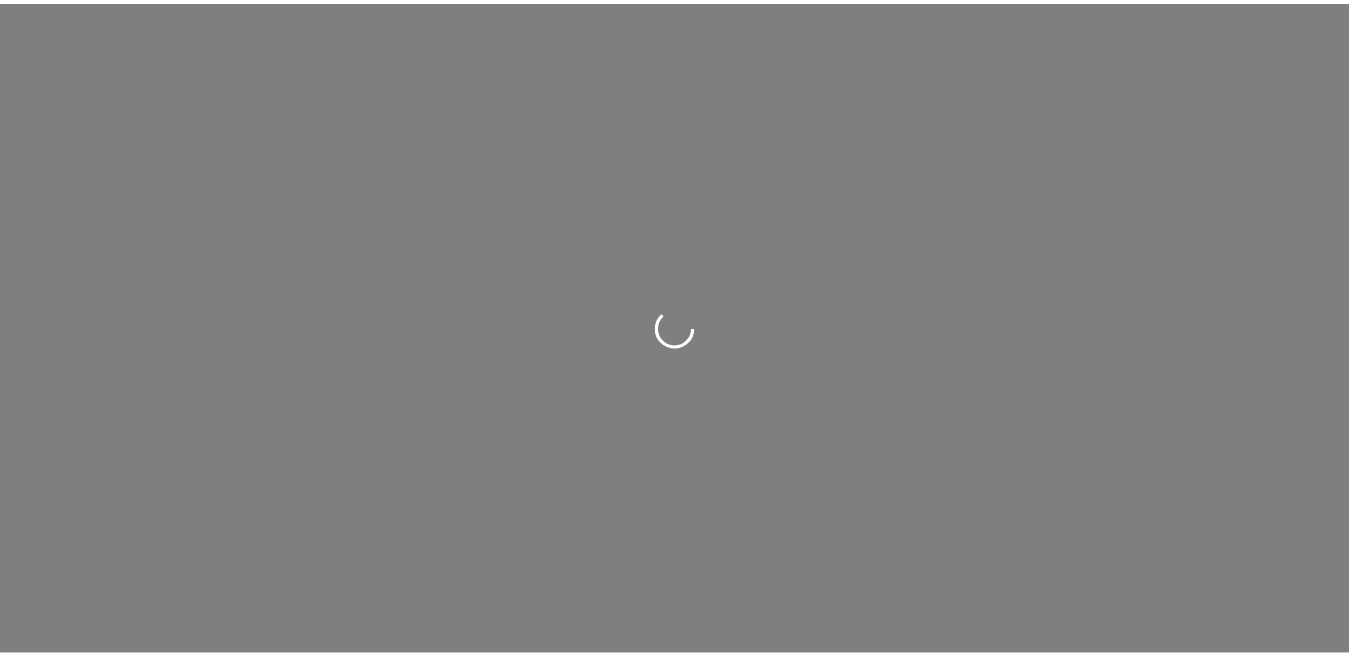 scroll, scrollTop: 0, scrollLeft: 0, axis: both 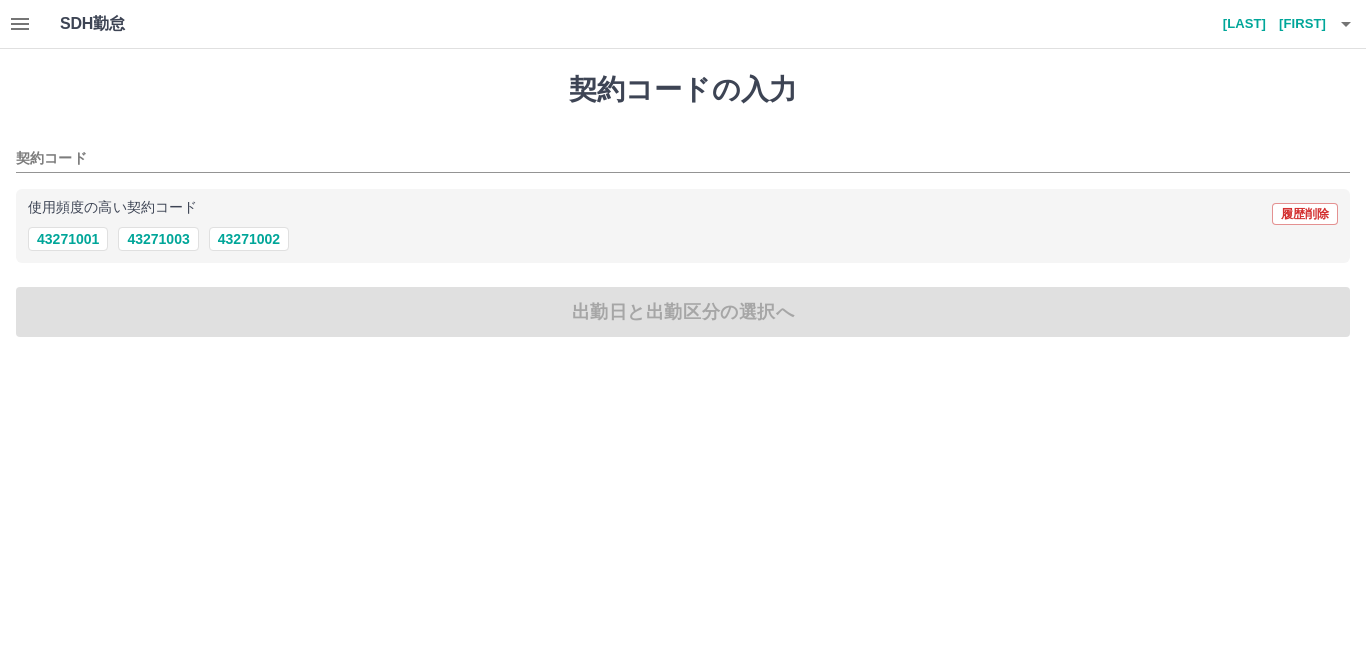 click 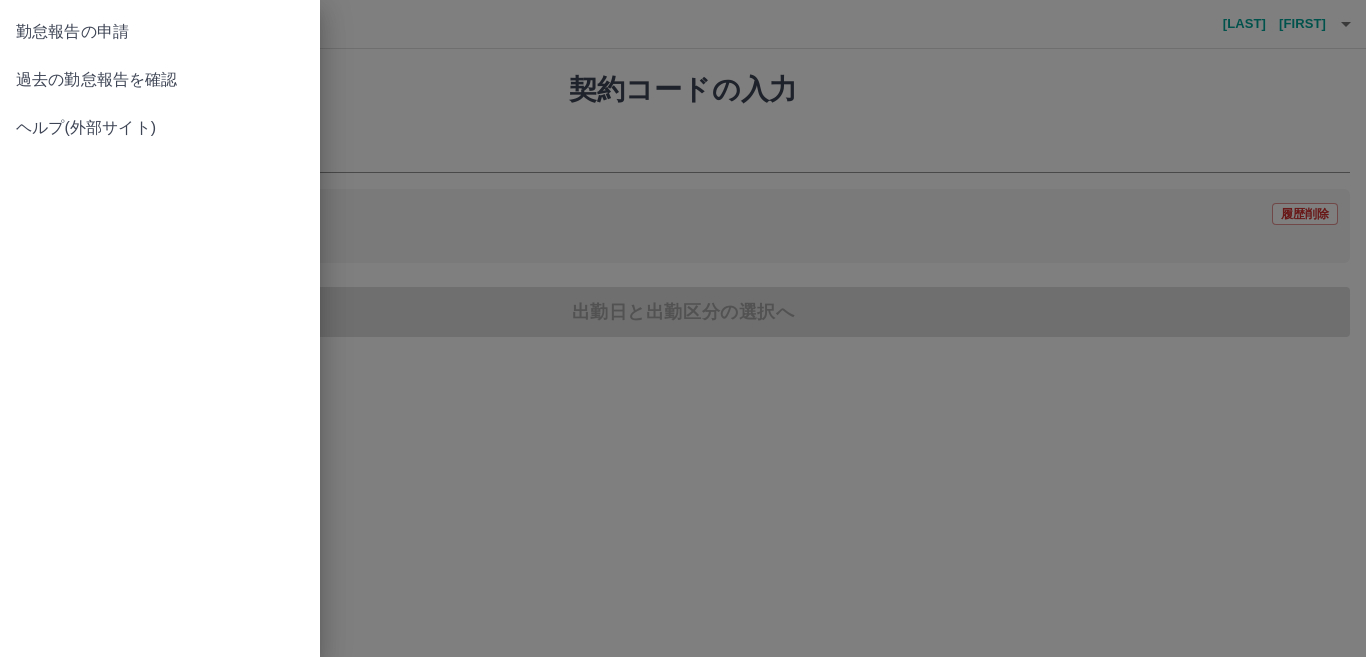click on "過去の勤怠報告を確認" at bounding box center [160, 80] 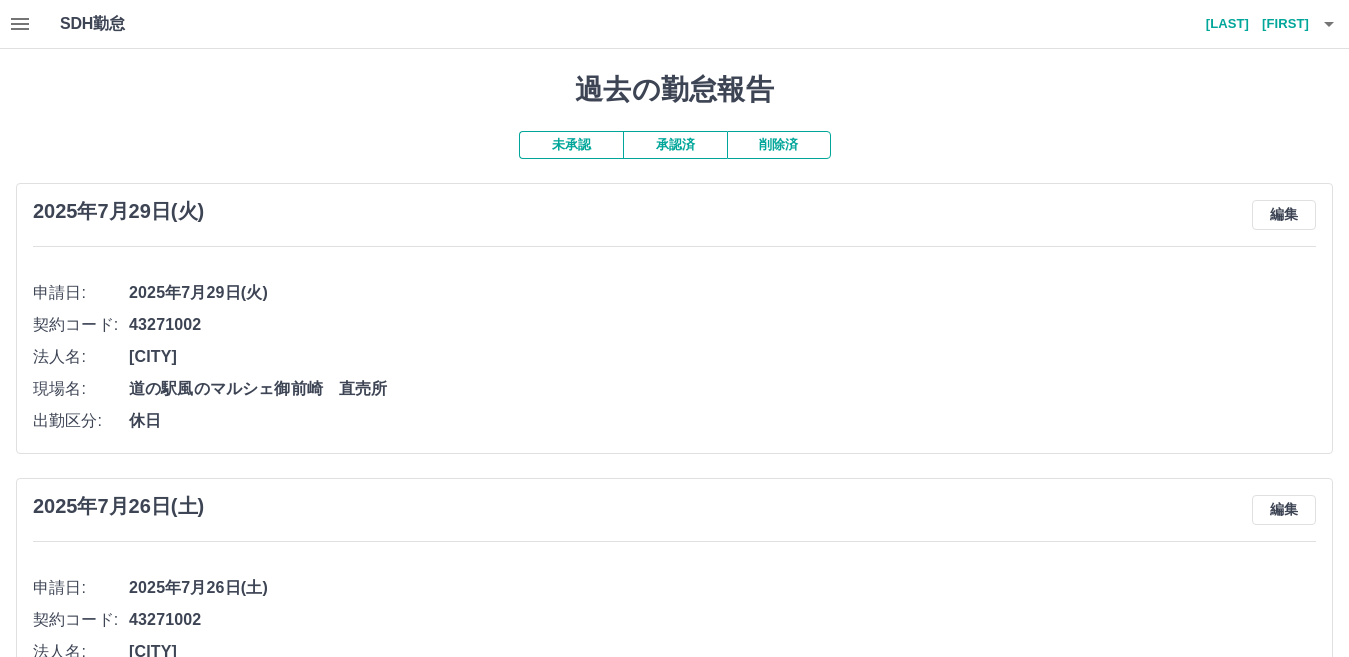 click on "未承認" at bounding box center (571, 145) 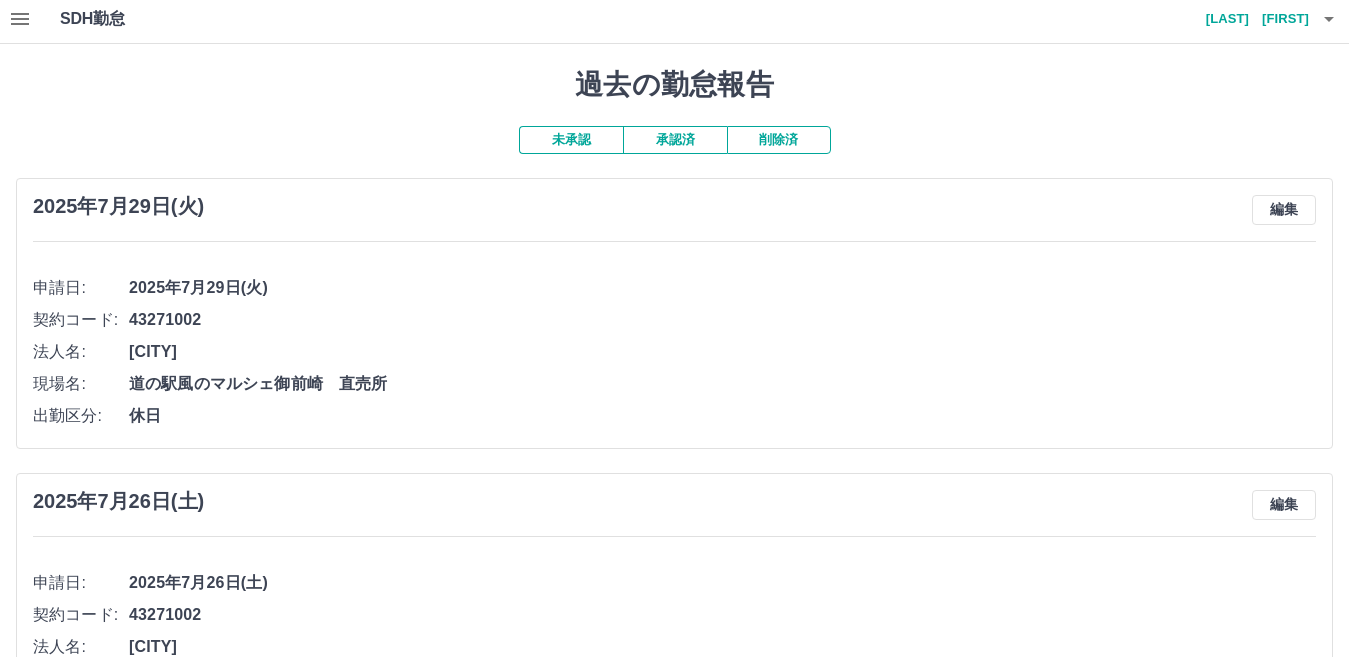 scroll, scrollTop: 0, scrollLeft: 0, axis: both 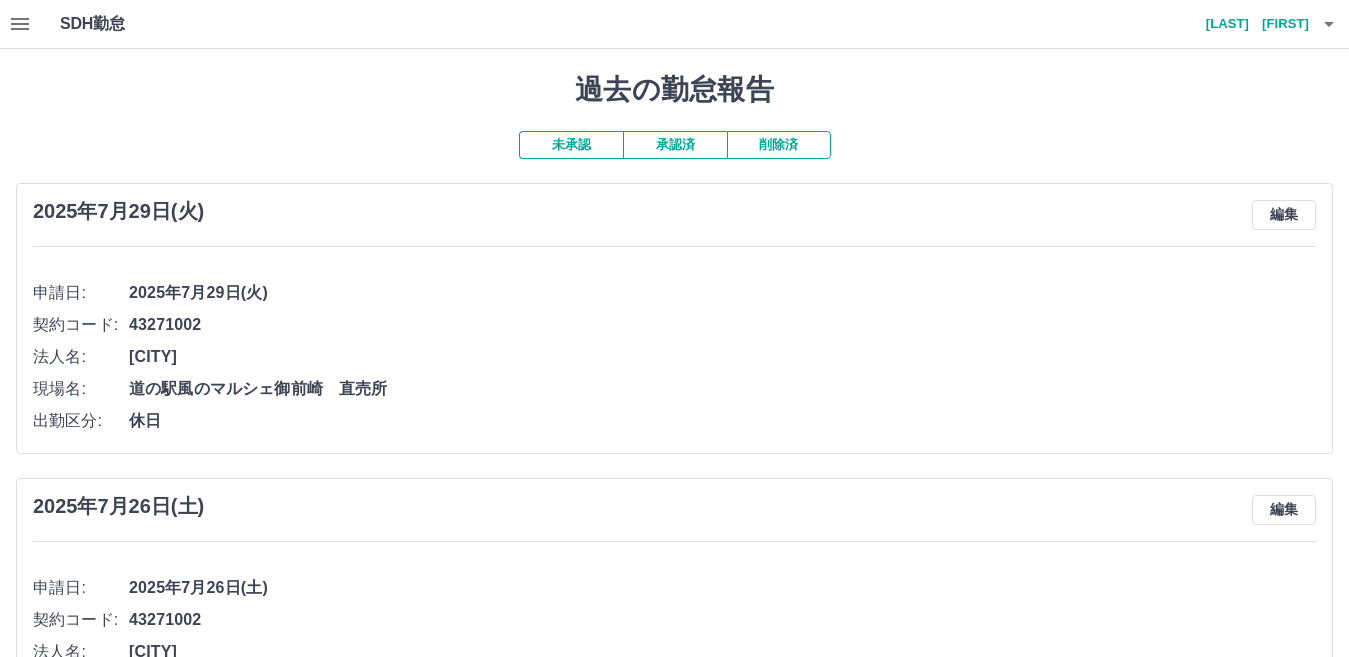 click on "承認済" at bounding box center [675, 145] 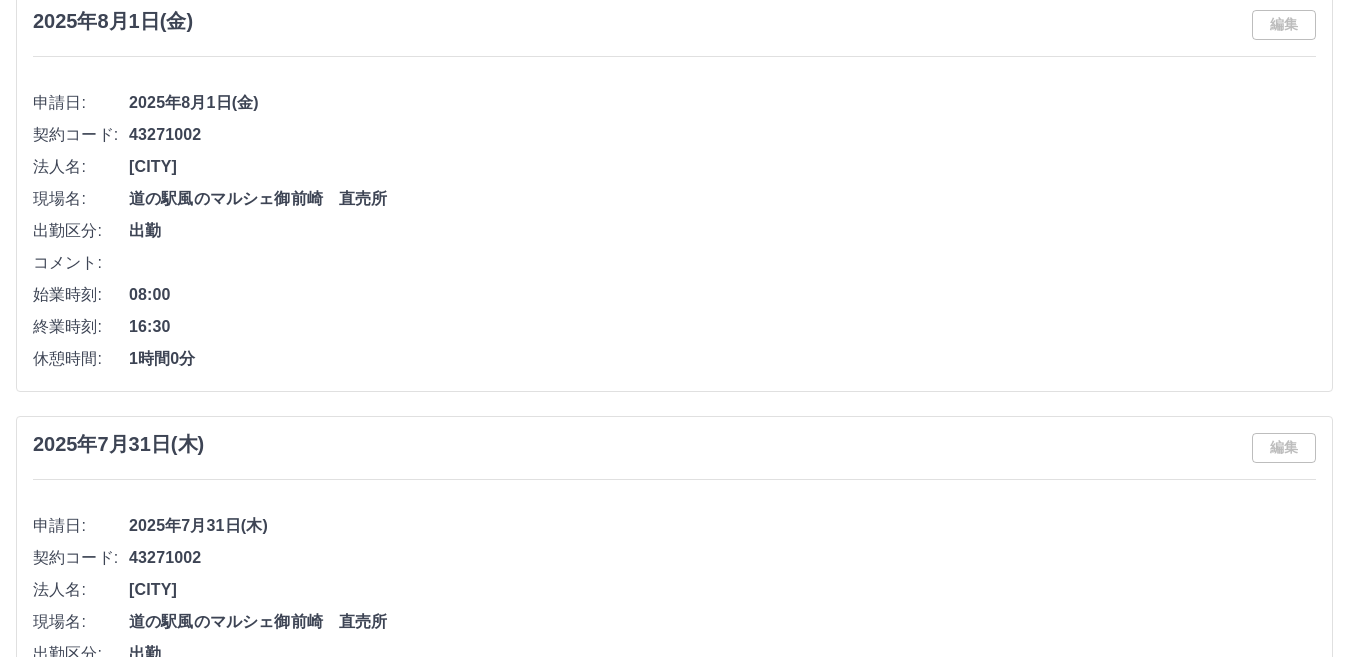 scroll, scrollTop: 0, scrollLeft: 0, axis: both 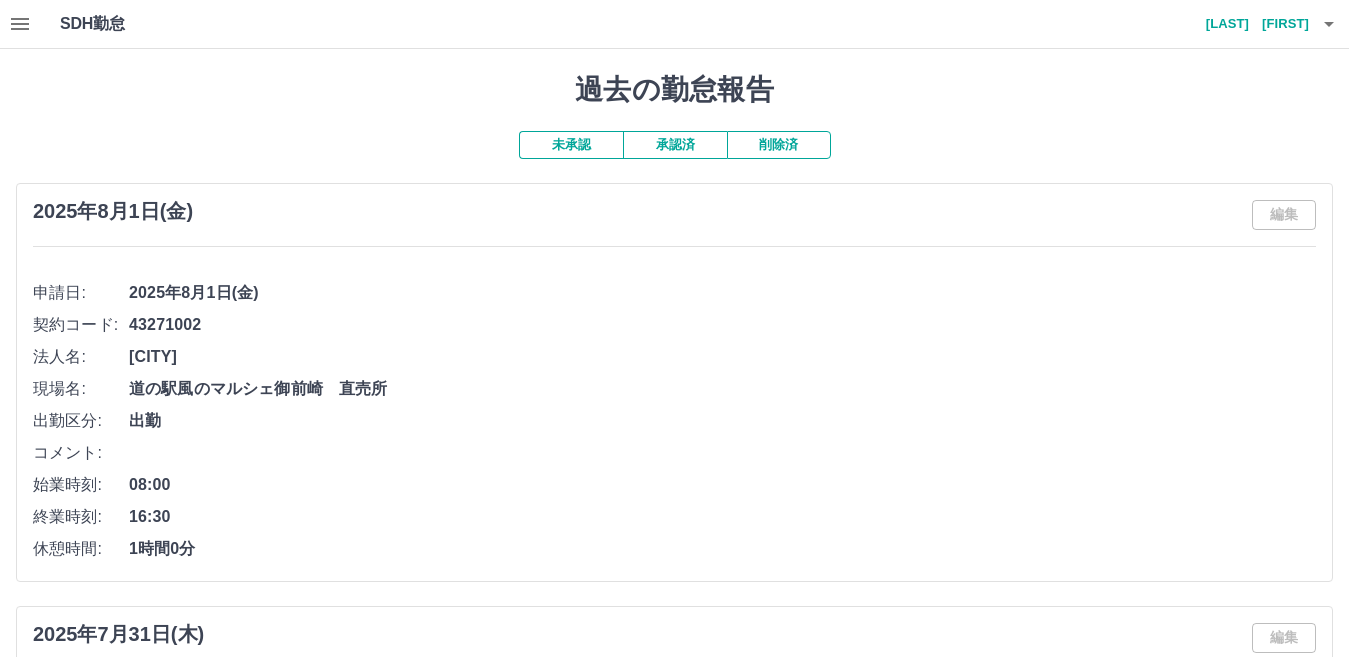 click on "未承認" at bounding box center [571, 145] 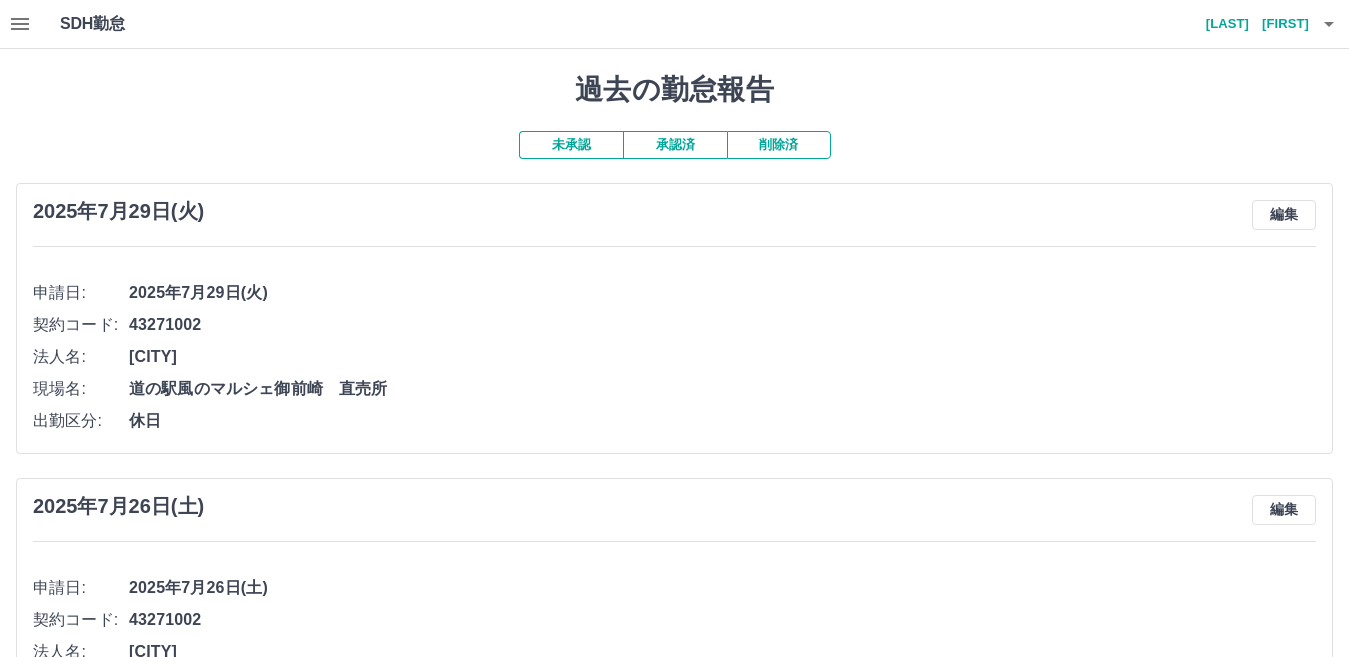 click on "未承認" at bounding box center (571, 145) 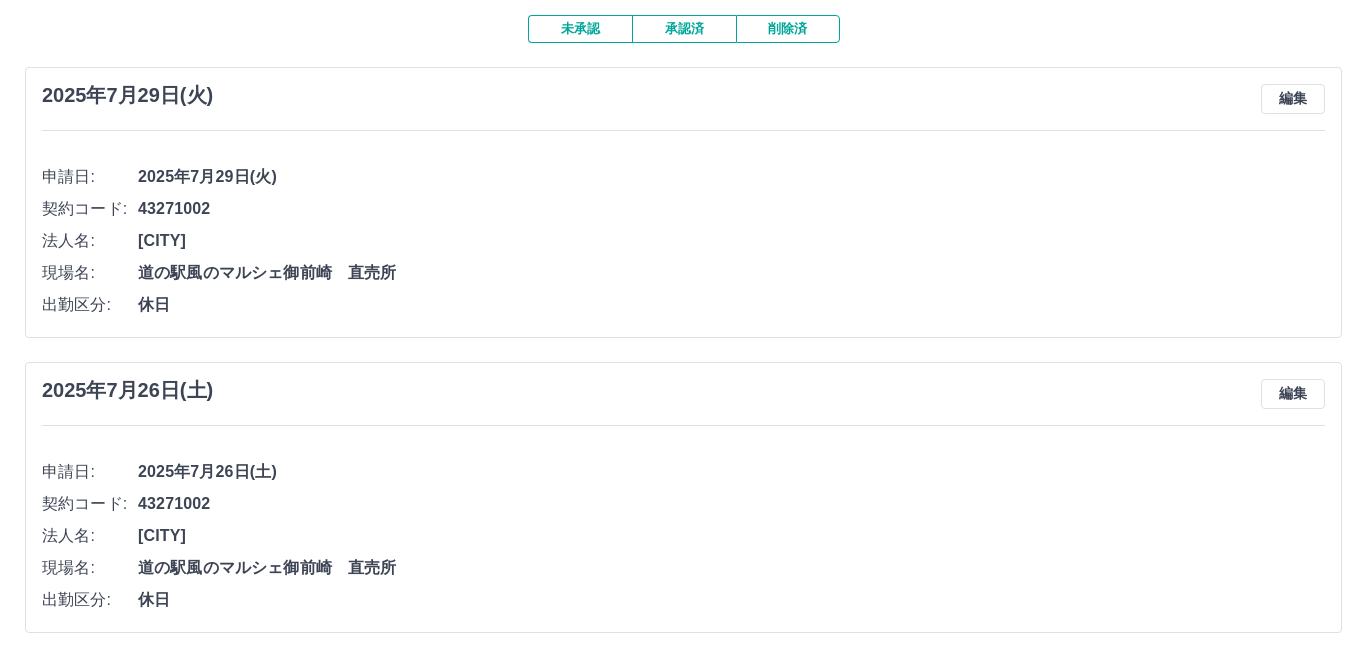 scroll, scrollTop: 0, scrollLeft: 0, axis: both 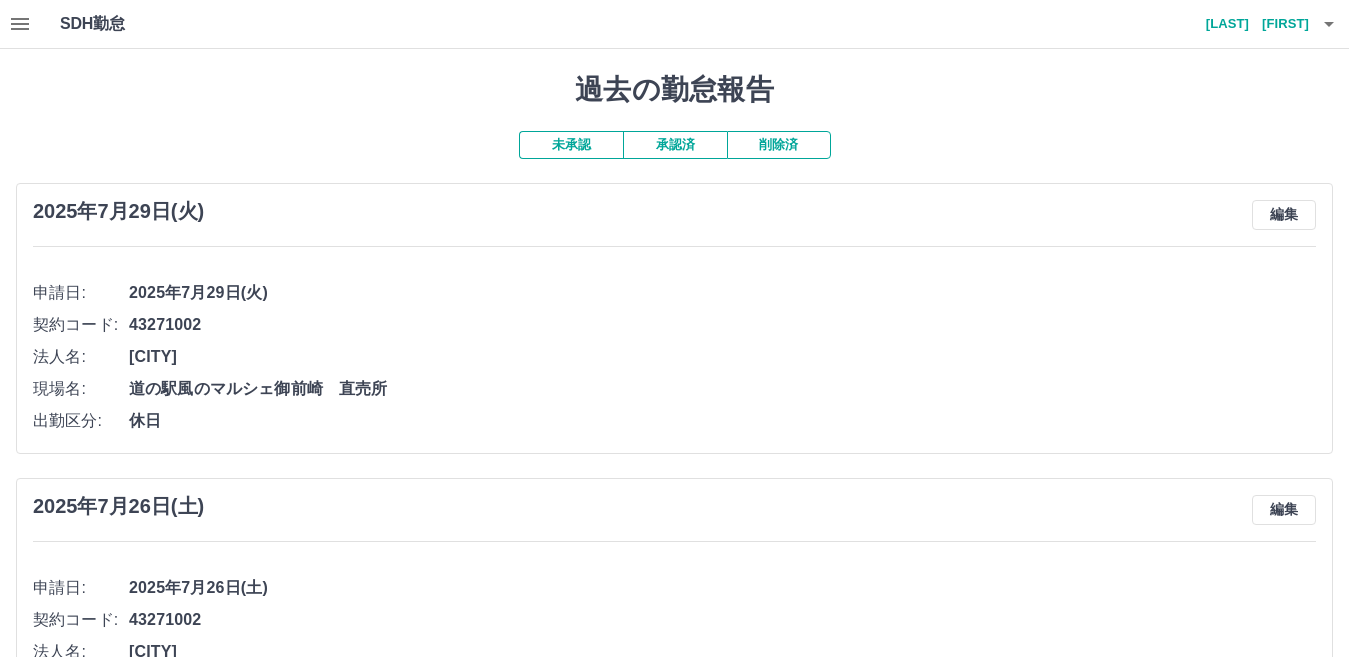 click 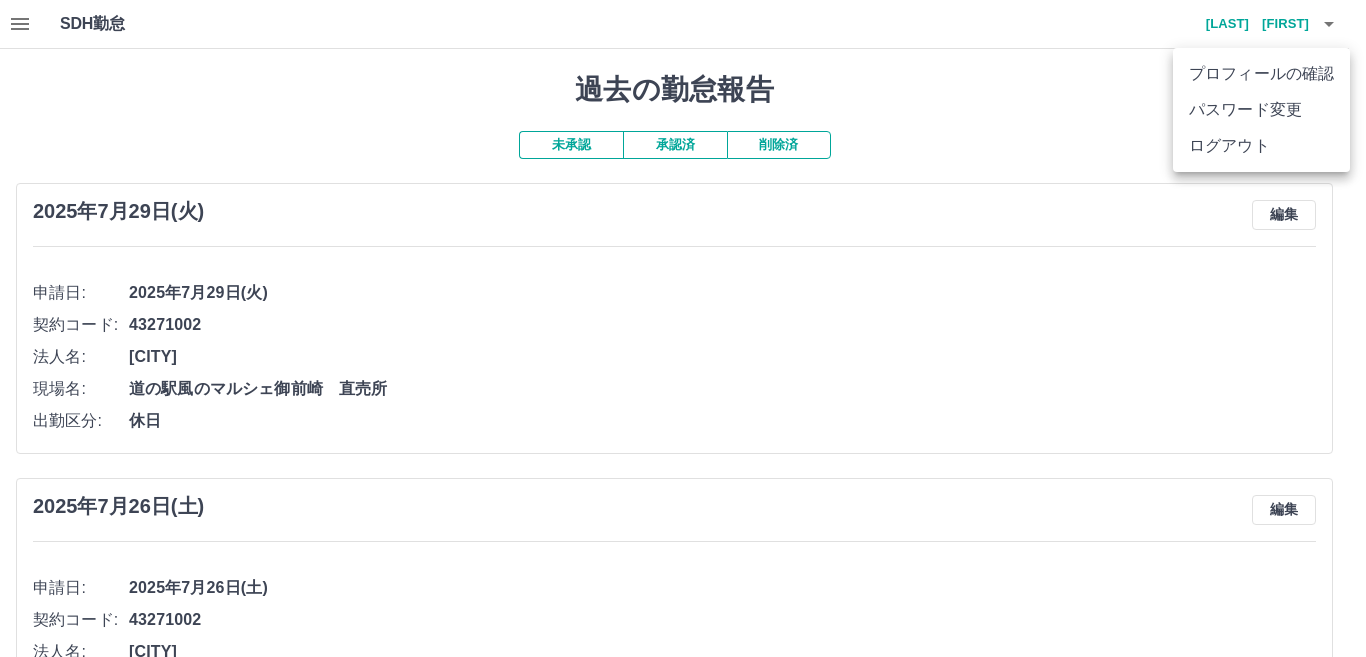 click on "ログアウト" at bounding box center [1261, 146] 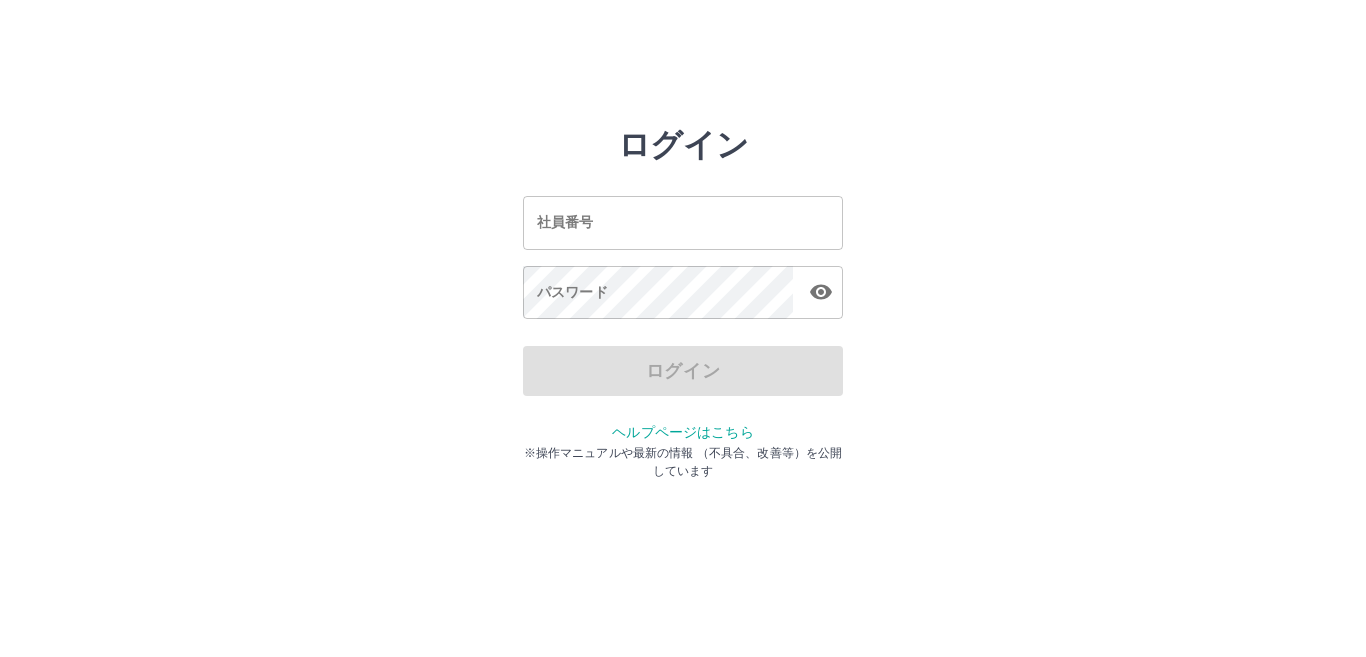 scroll, scrollTop: 0, scrollLeft: 0, axis: both 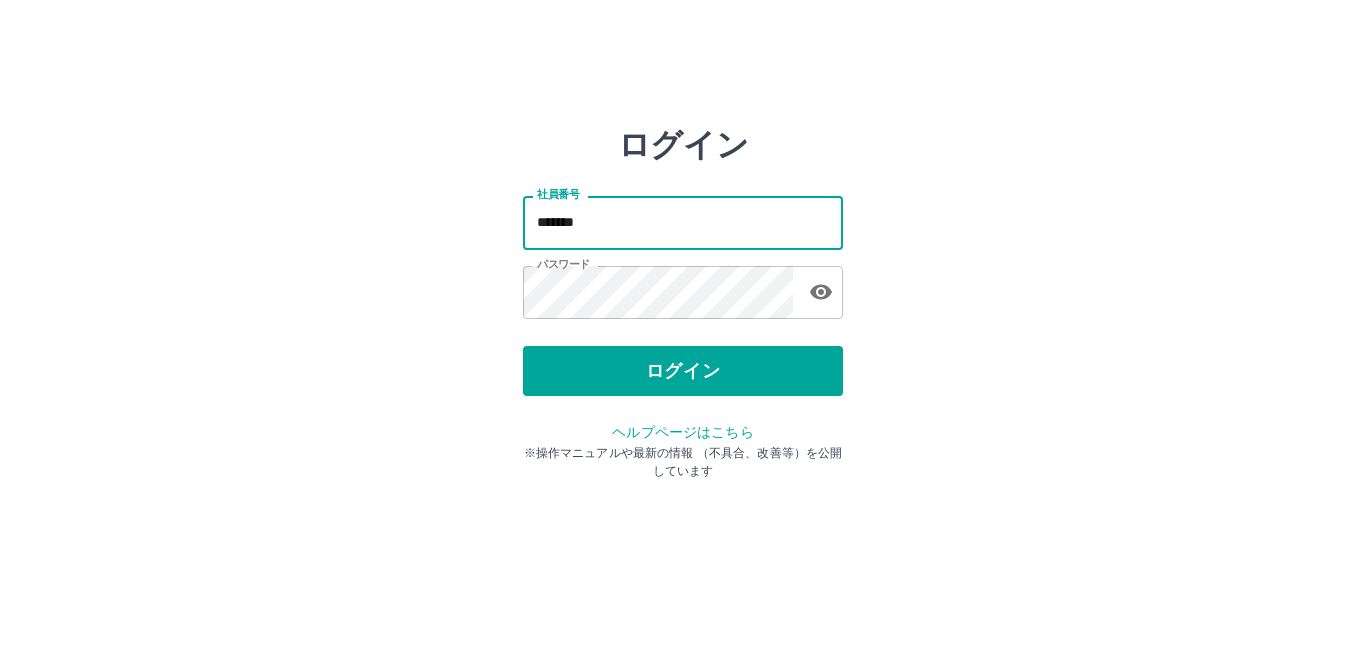 drag, startPoint x: 715, startPoint y: 235, endPoint x: 464, endPoint y: 232, distance: 251.01793 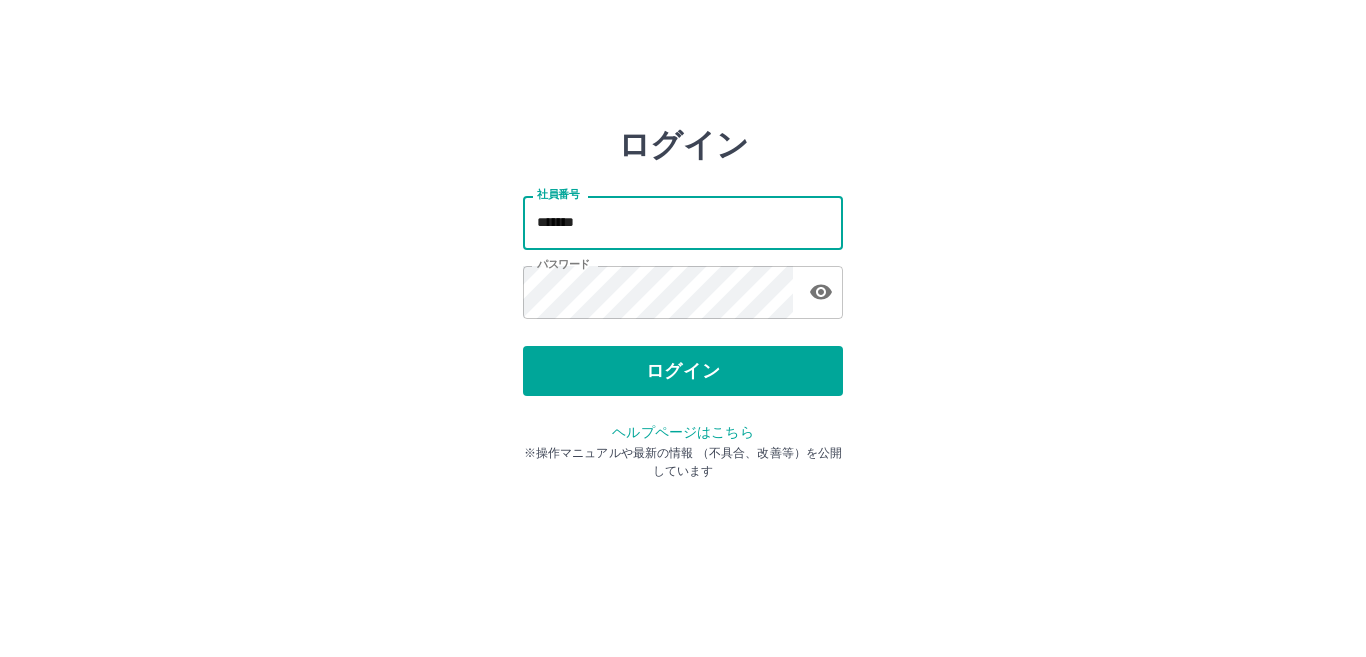 type on "*******" 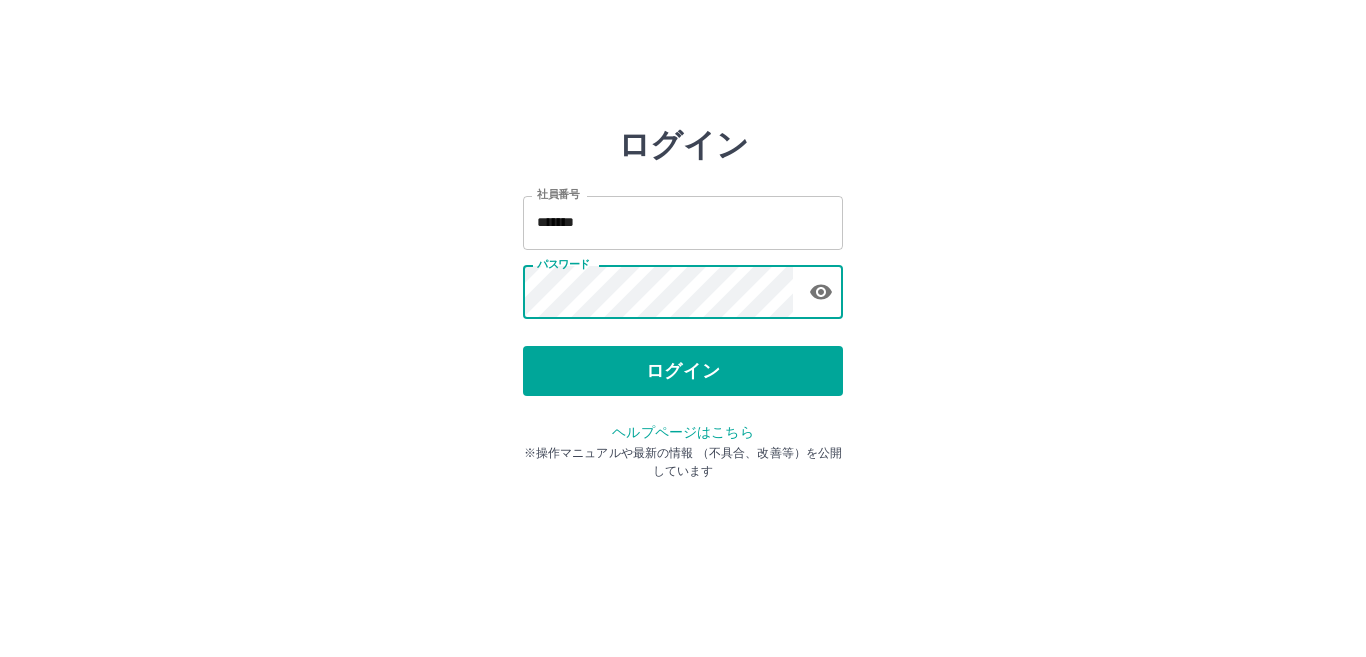 click on "ログイン 社員番号 ******* 社員番号 パスワード パスワード ログイン ヘルプページはこちら ※操作マニュアルや最新の情報 （不具合、改善等）を公開しています" at bounding box center [683, 286] 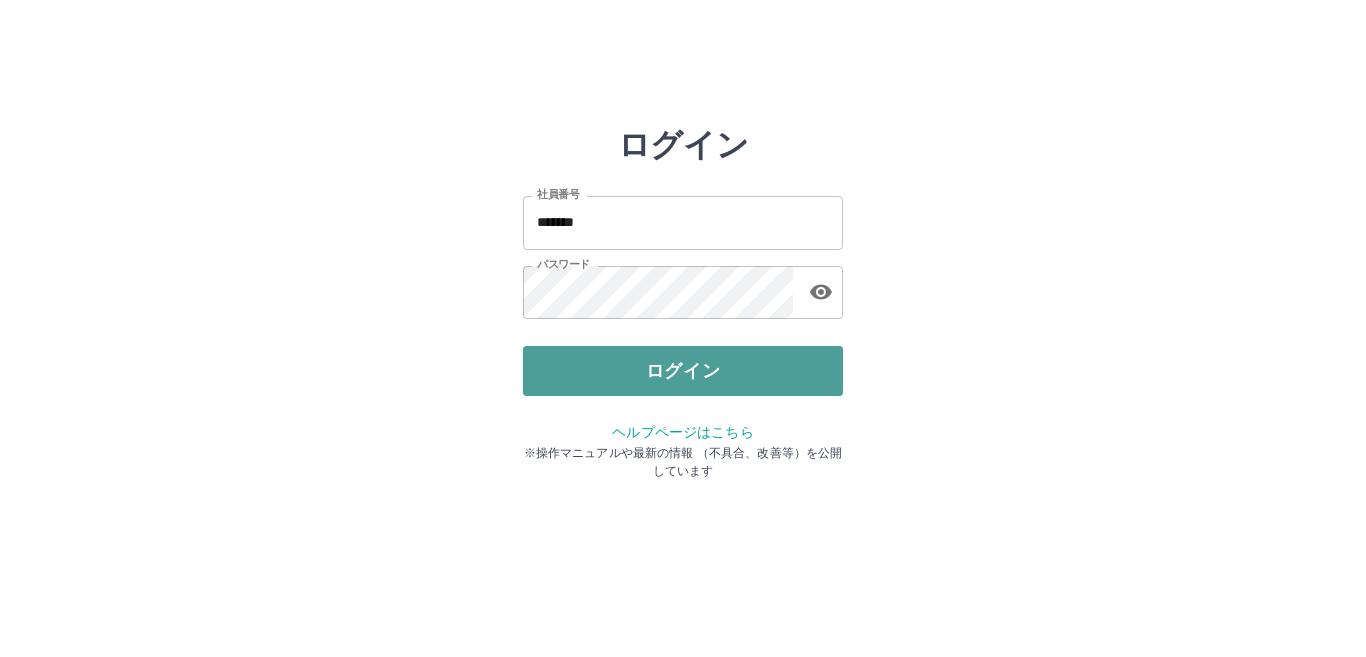 click on "ログイン" at bounding box center [683, 371] 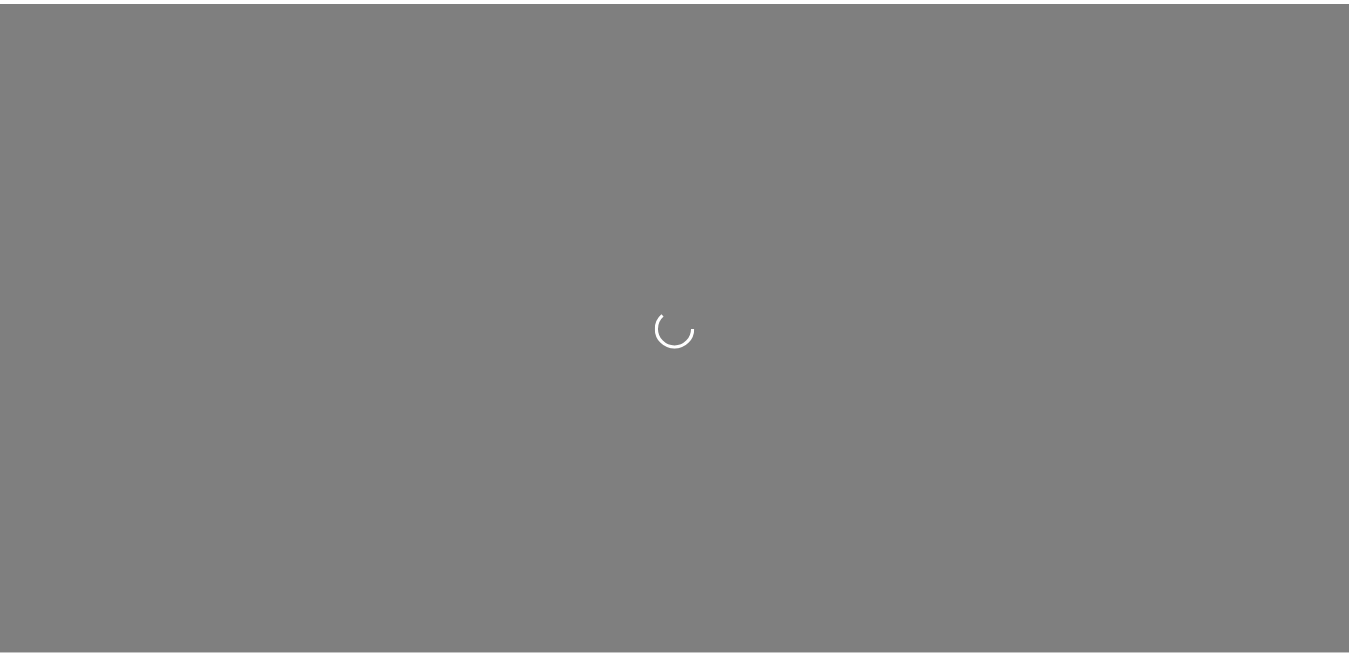 scroll, scrollTop: 0, scrollLeft: 0, axis: both 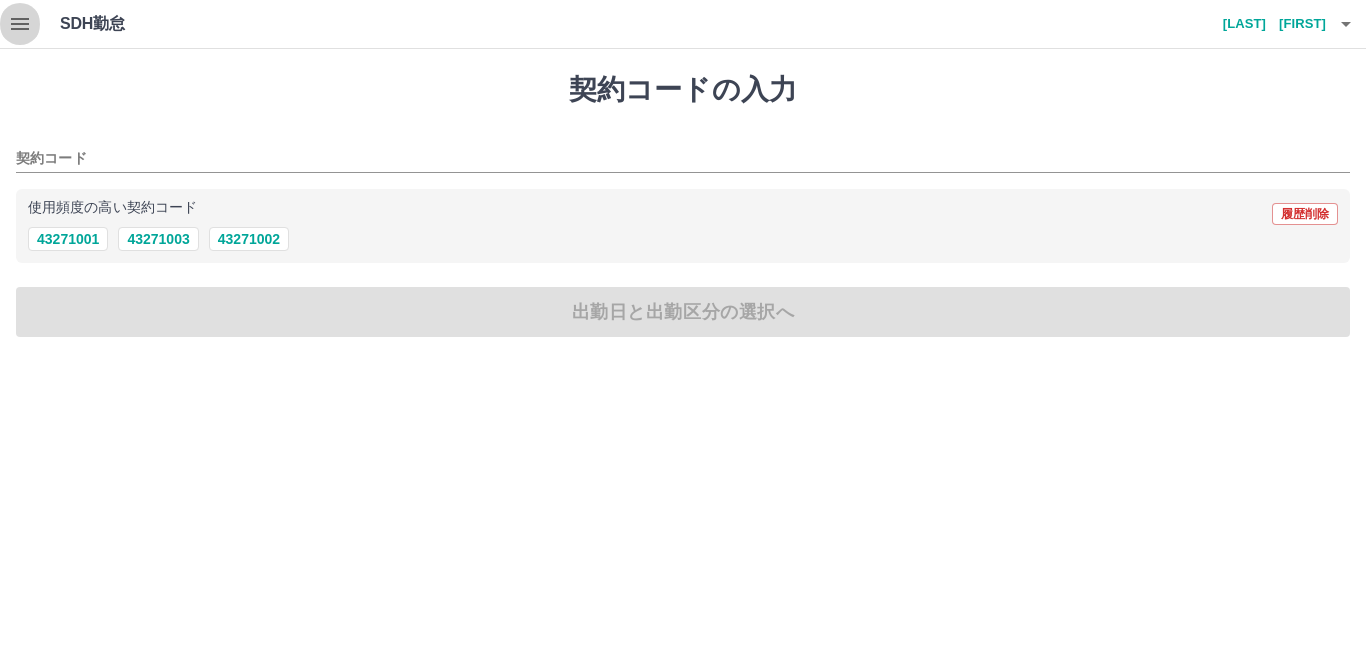 click 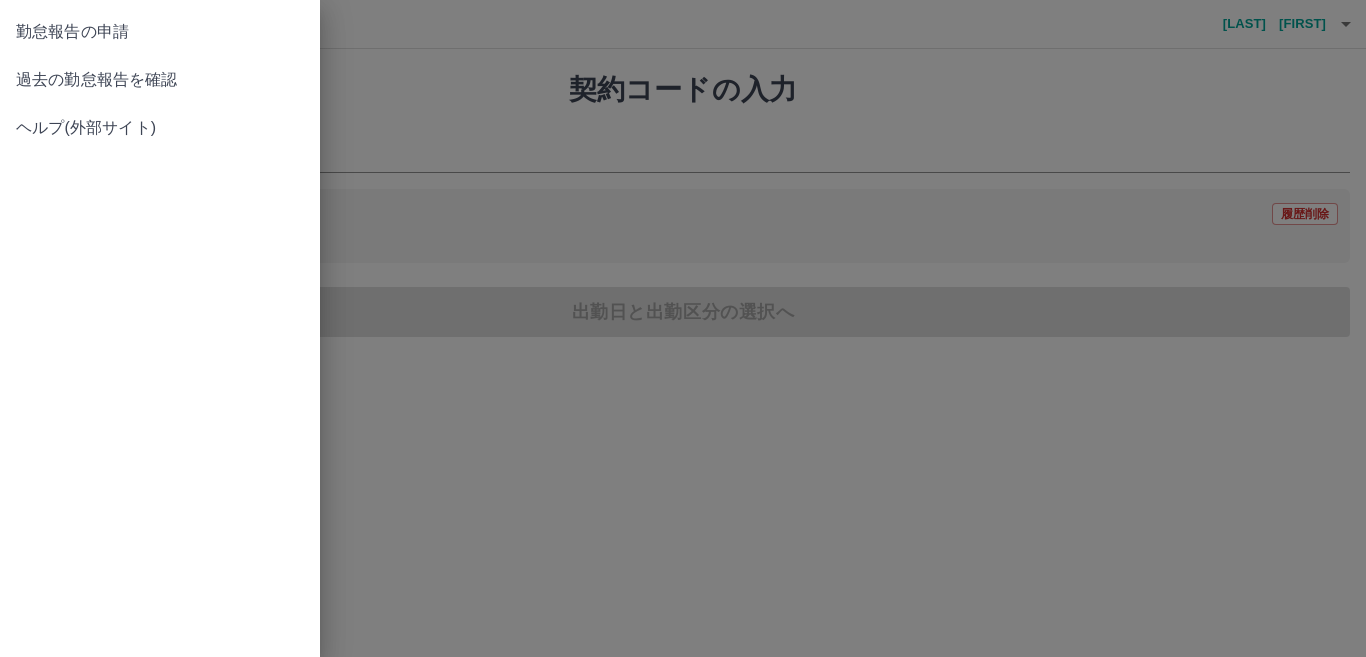 click on "過去の勤怠報告を確認" at bounding box center [160, 80] 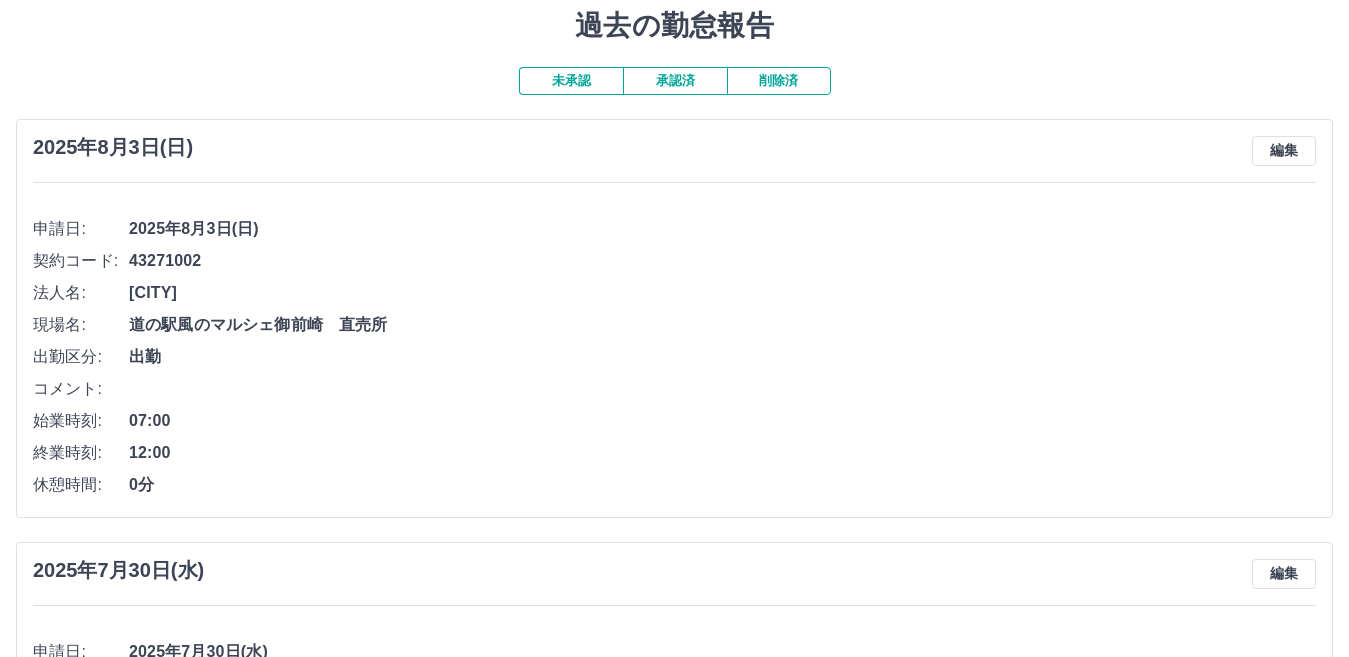 scroll, scrollTop: 100, scrollLeft: 0, axis: vertical 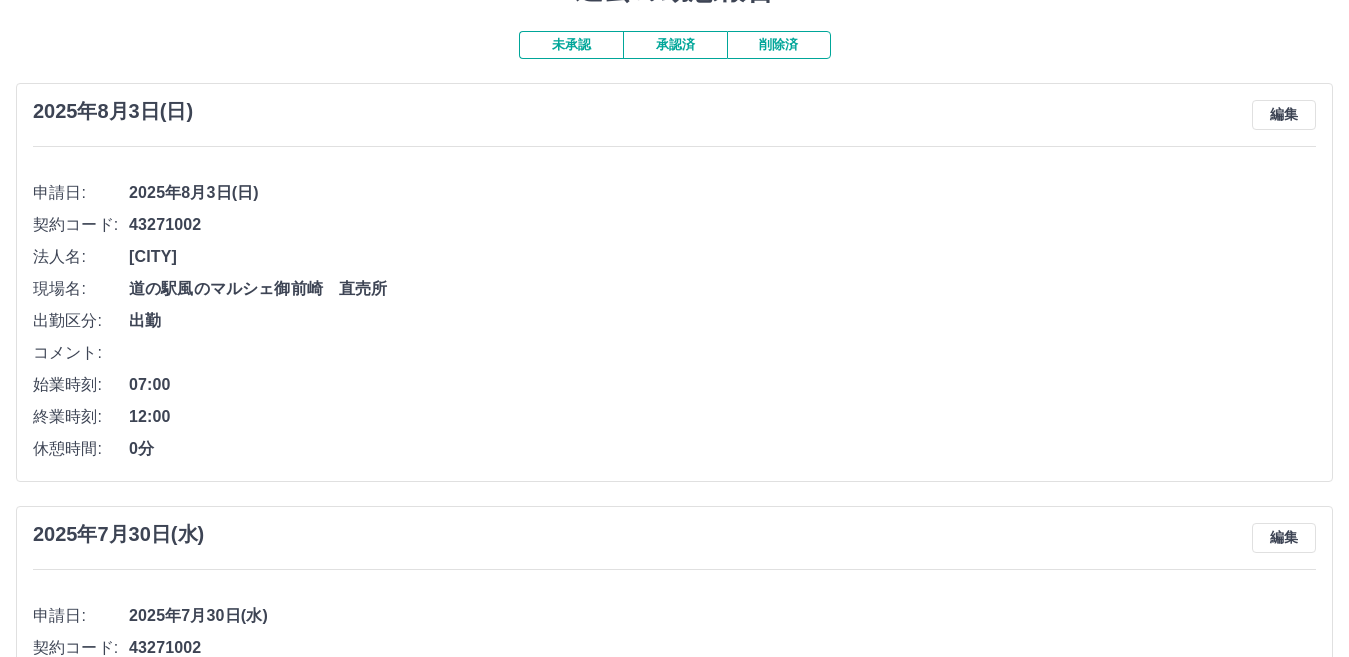 click on "承認済" at bounding box center [675, 45] 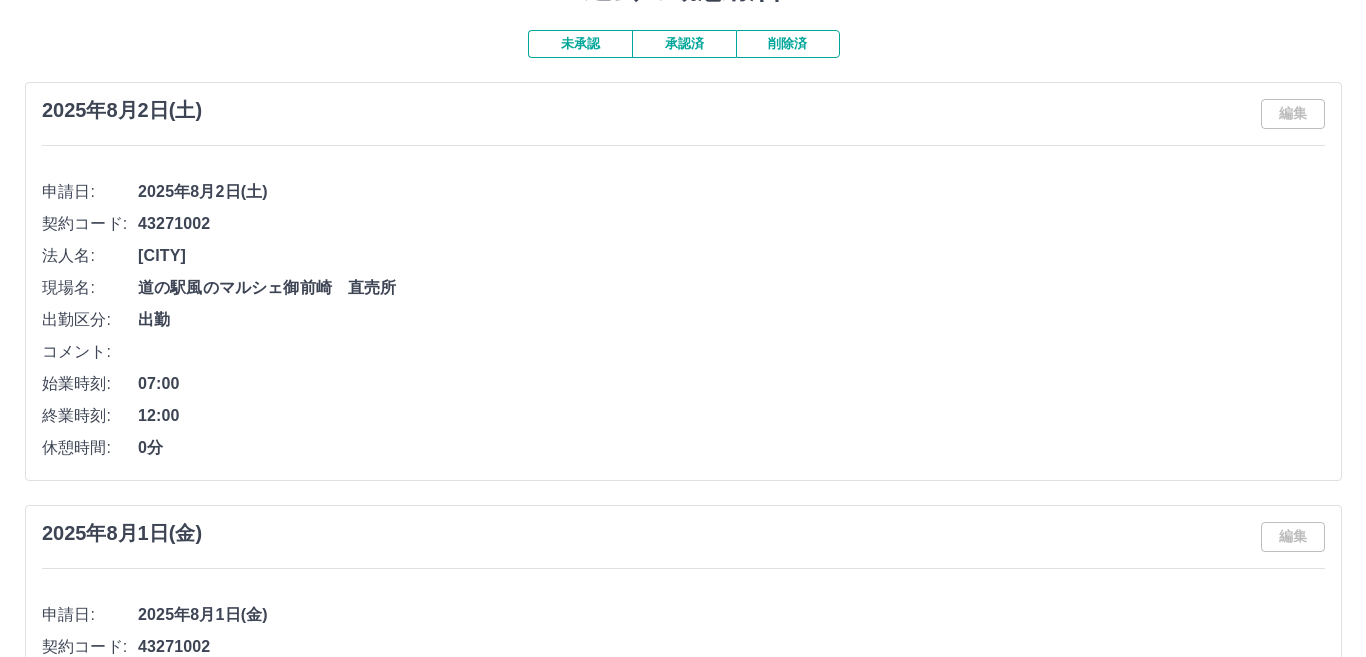 scroll, scrollTop: 0, scrollLeft: 0, axis: both 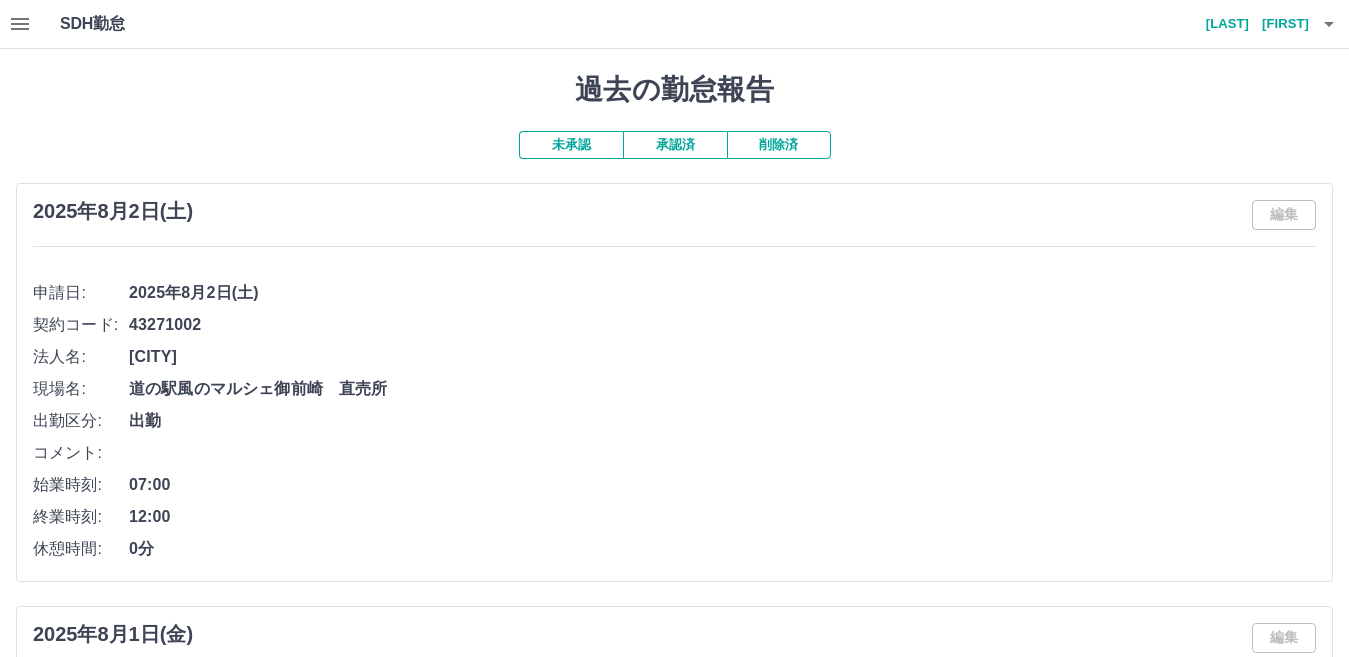 click on "承認済" at bounding box center [675, 145] 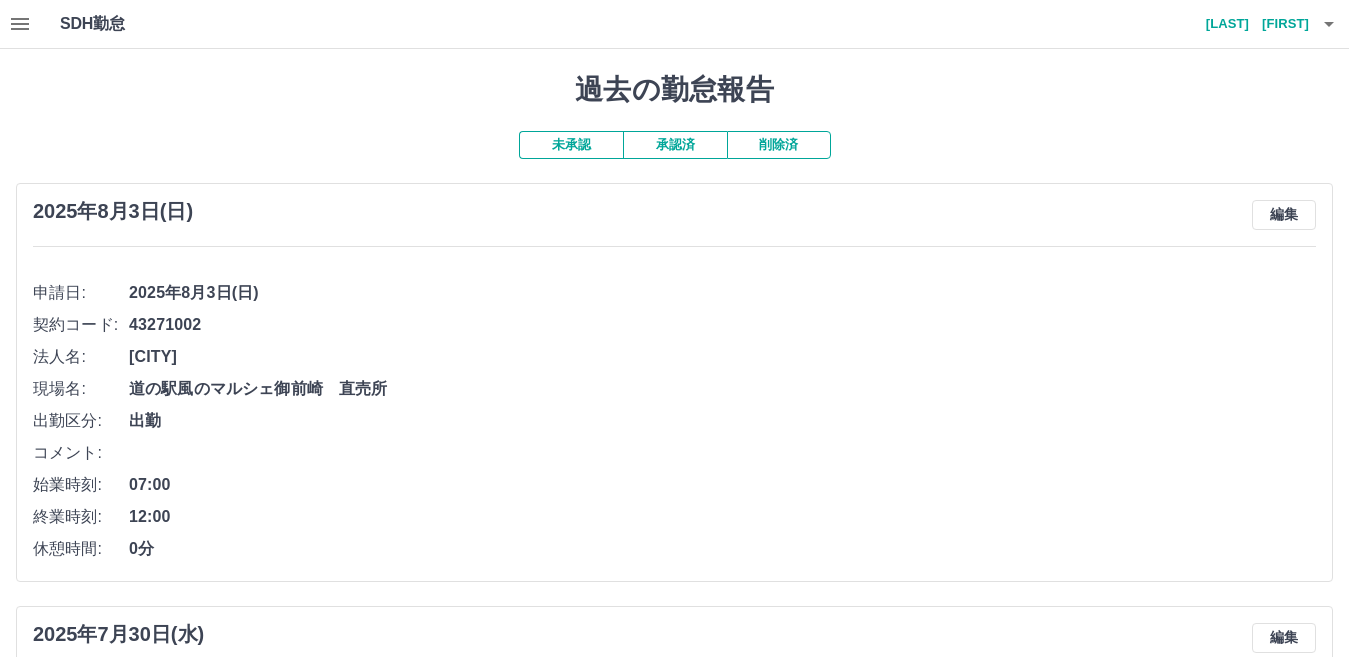 click 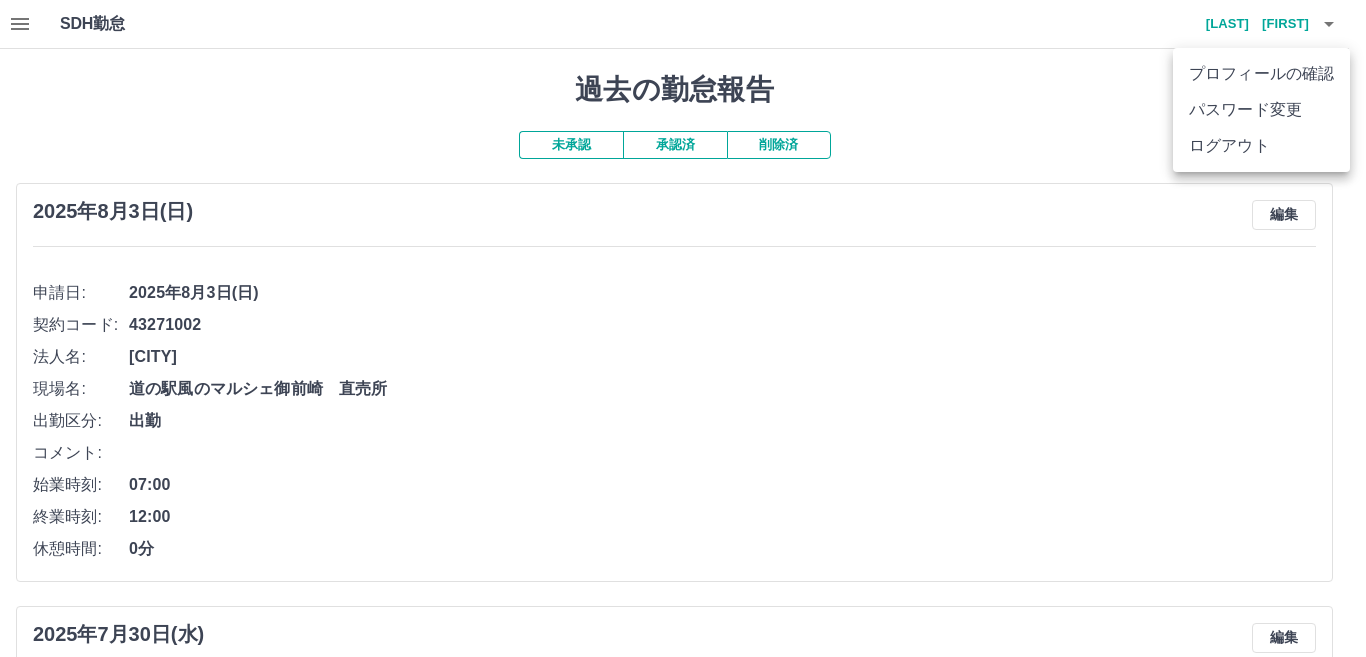 click on "ログアウト" at bounding box center [1261, 146] 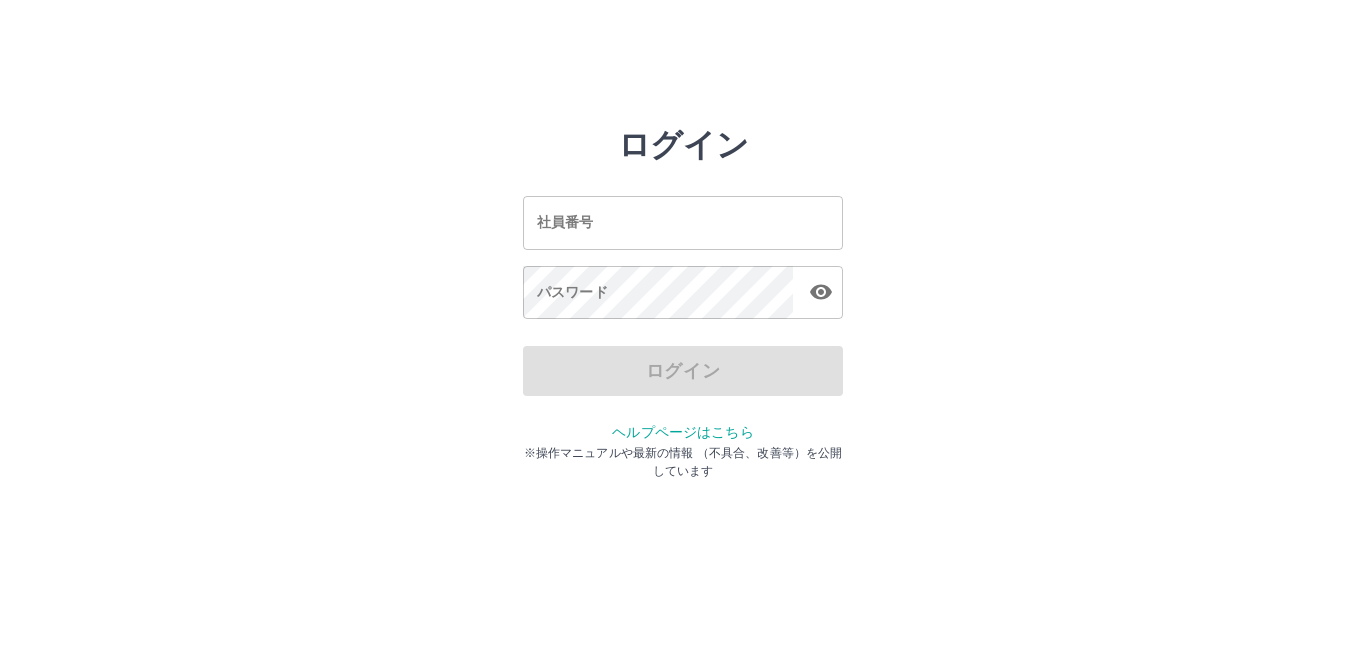 scroll, scrollTop: 0, scrollLeft: 0, axis: both 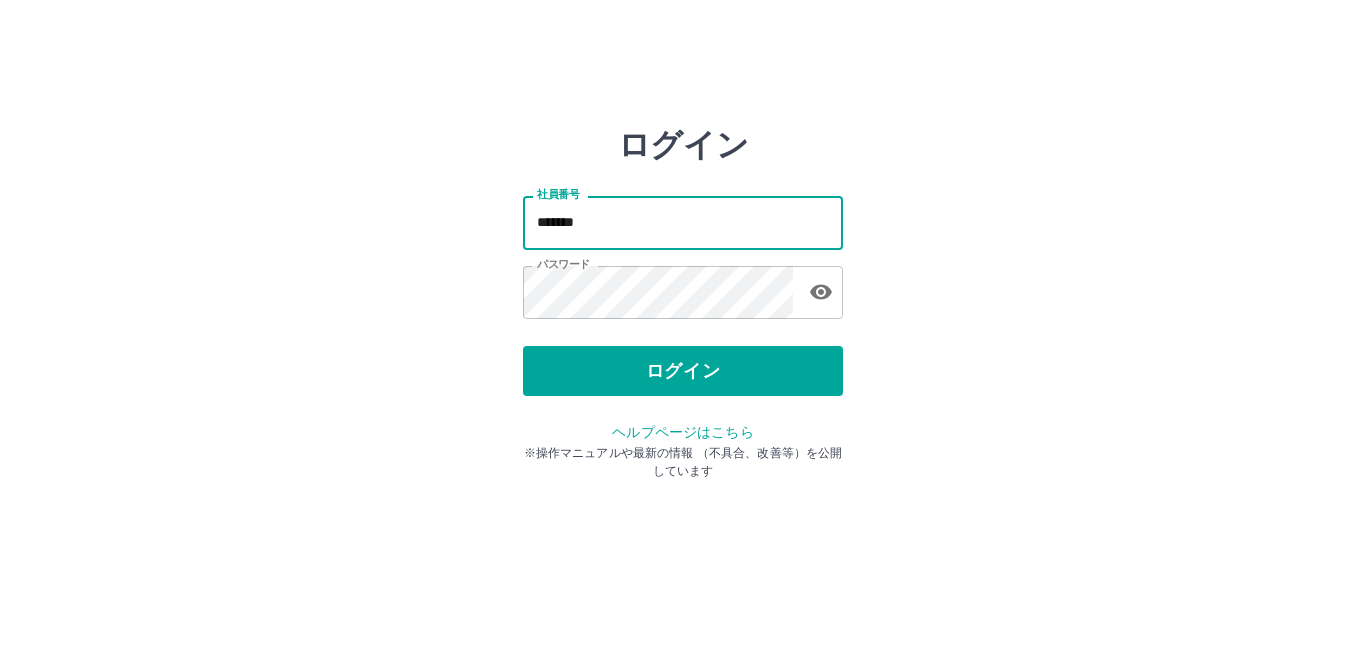 click on "*******" at bounding box center [683, 222] 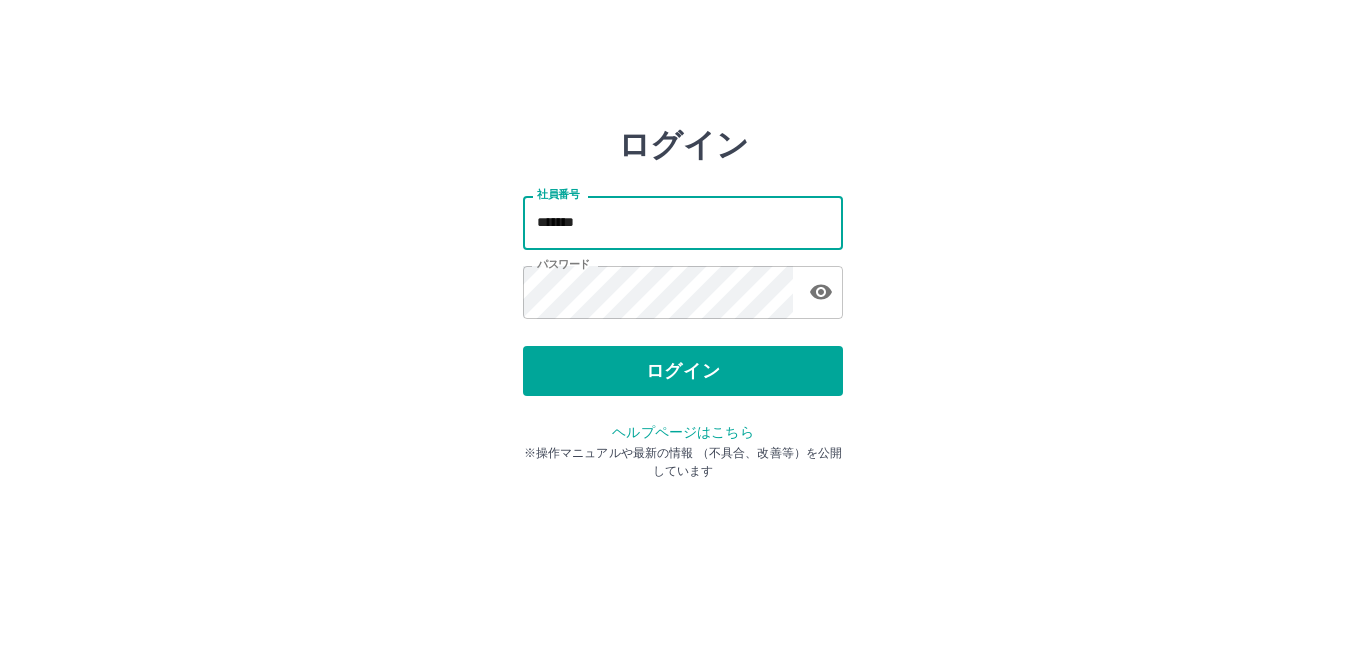 type on "*******" 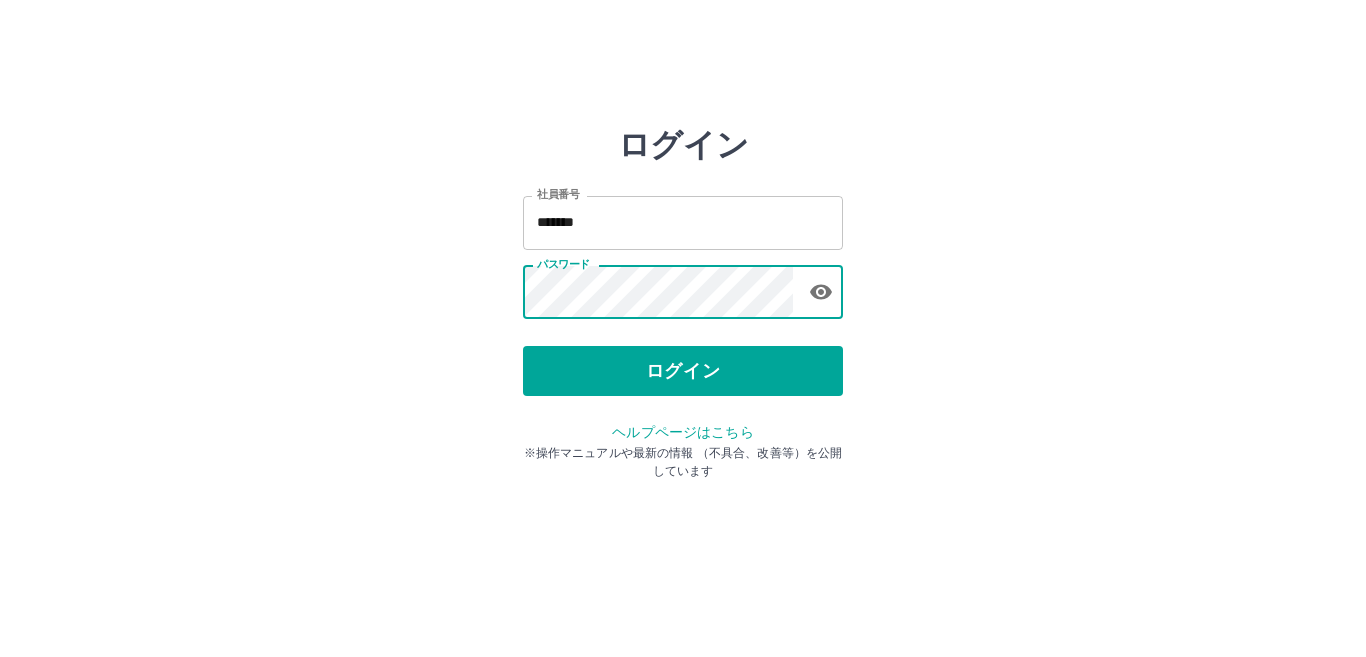 click on "ログイン 社員番号 ******* 社員番号 パスワード パスワード ログイン ヘルプページはこちら ※操作マニュアルや最新の情報 （不具合、改善等）を公開しています" at bounding box center (683, 286) 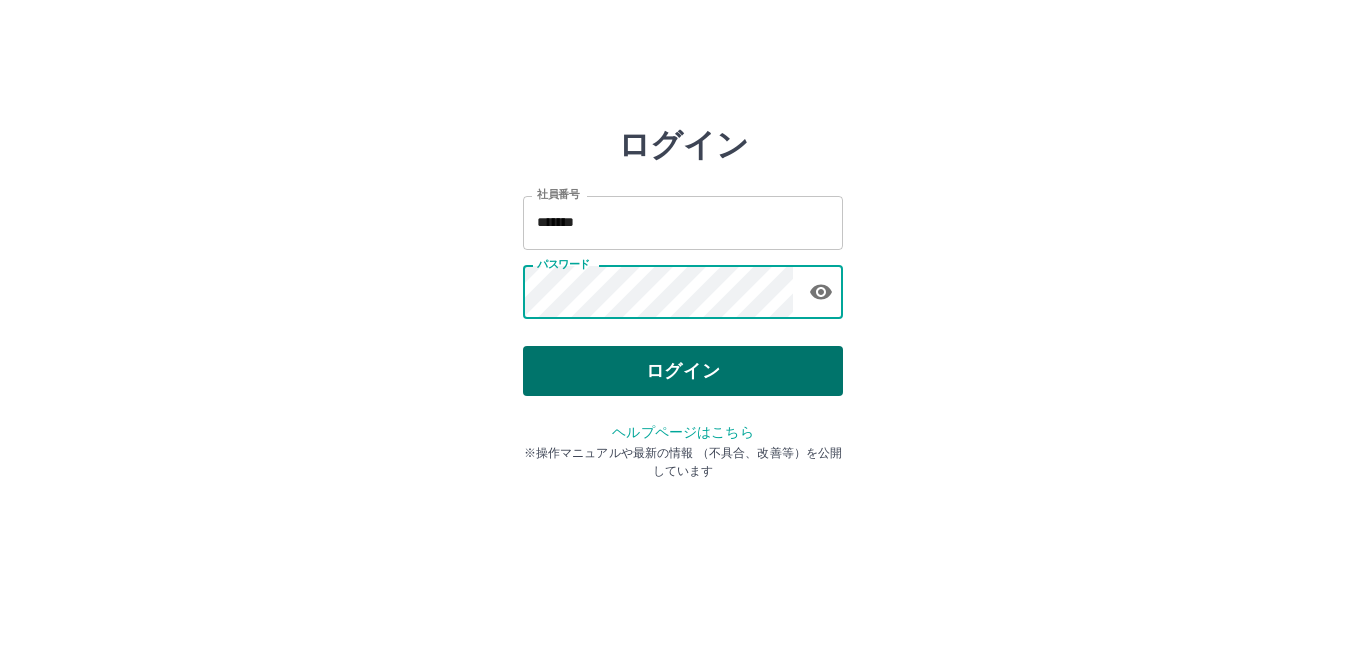 click on "ログイン" at bounding box center (683, 371) 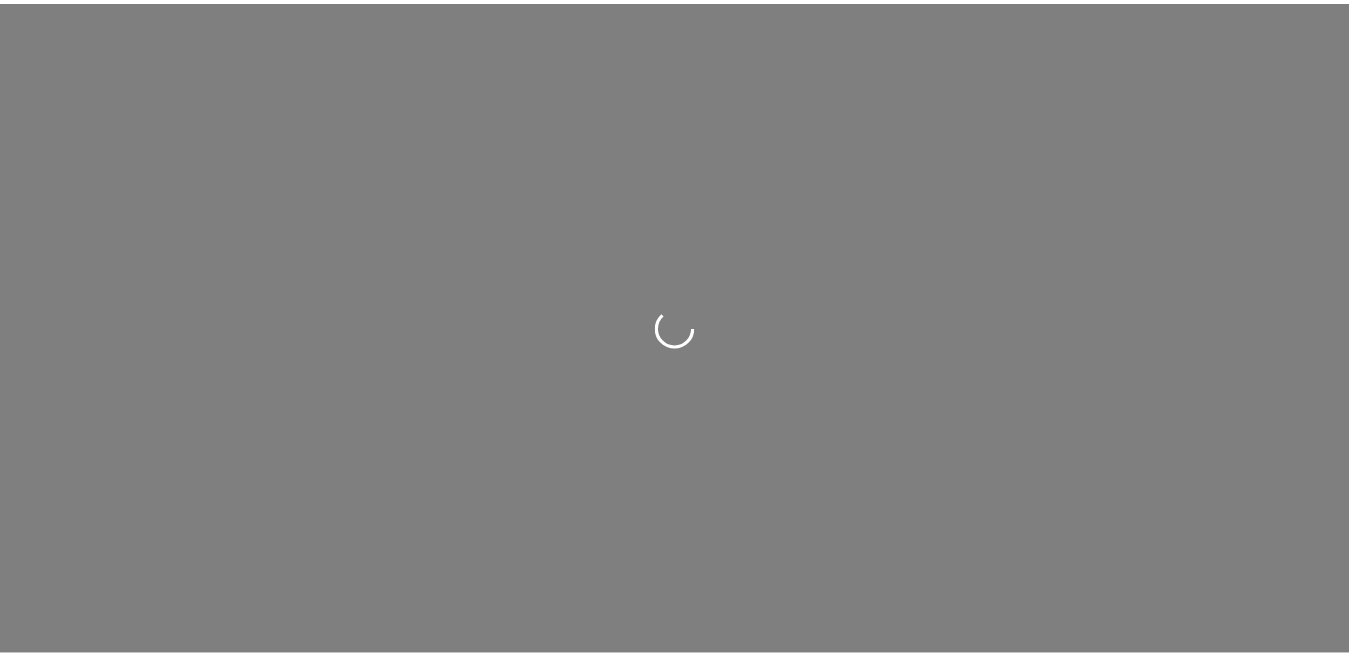scroll, scrollTop: 0, scrollLeft: 0, axis: both 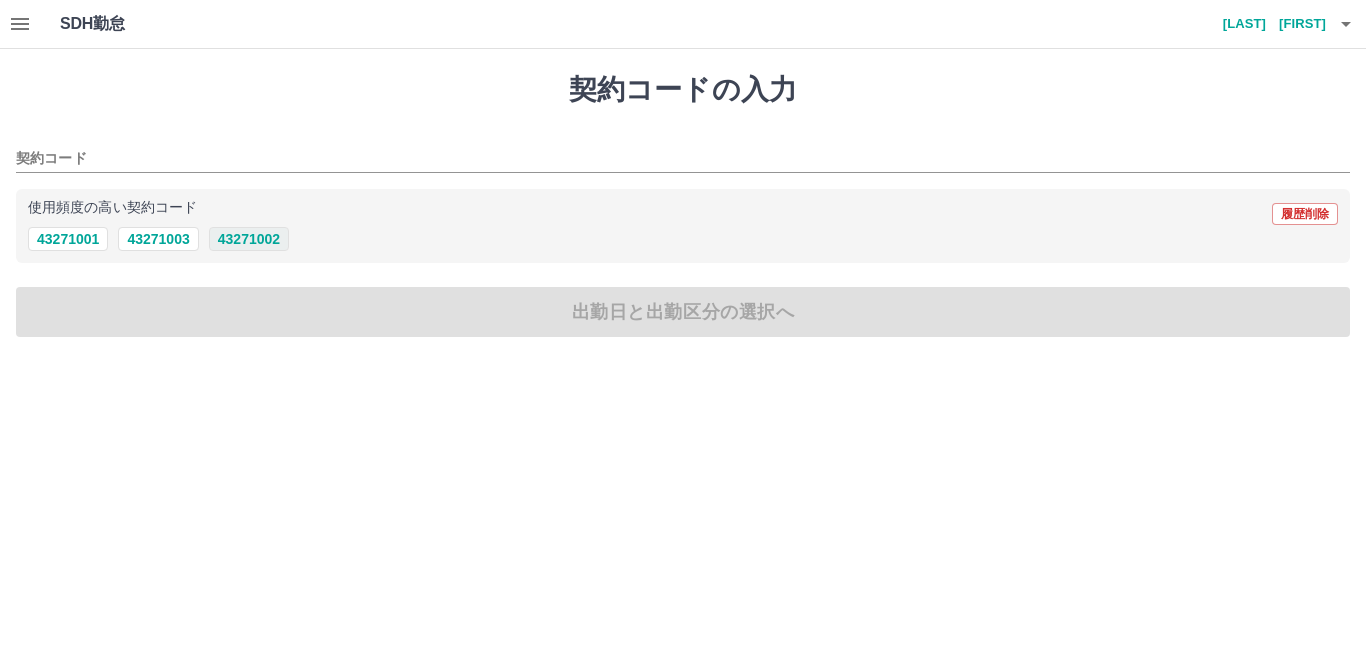 click on "43271002" at bounding box center [249, 239] 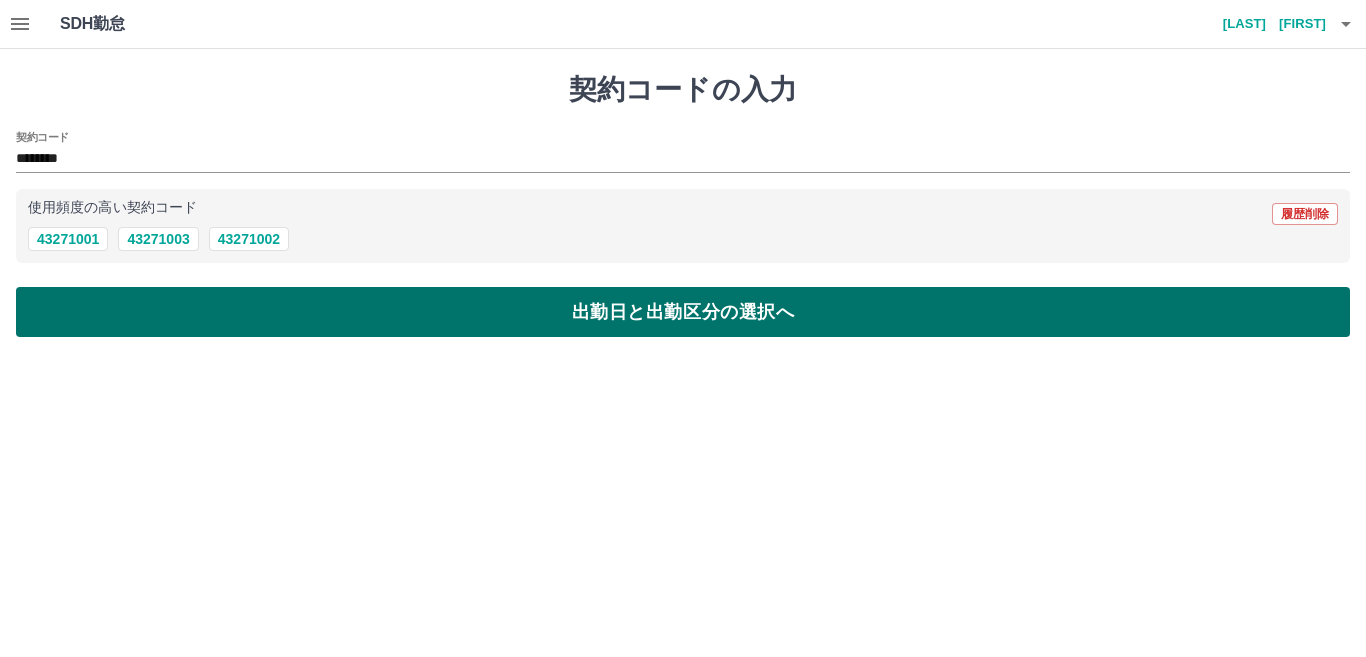 click on "出勤日と出勤区分の選択へ" at bounding box center [683, 312] 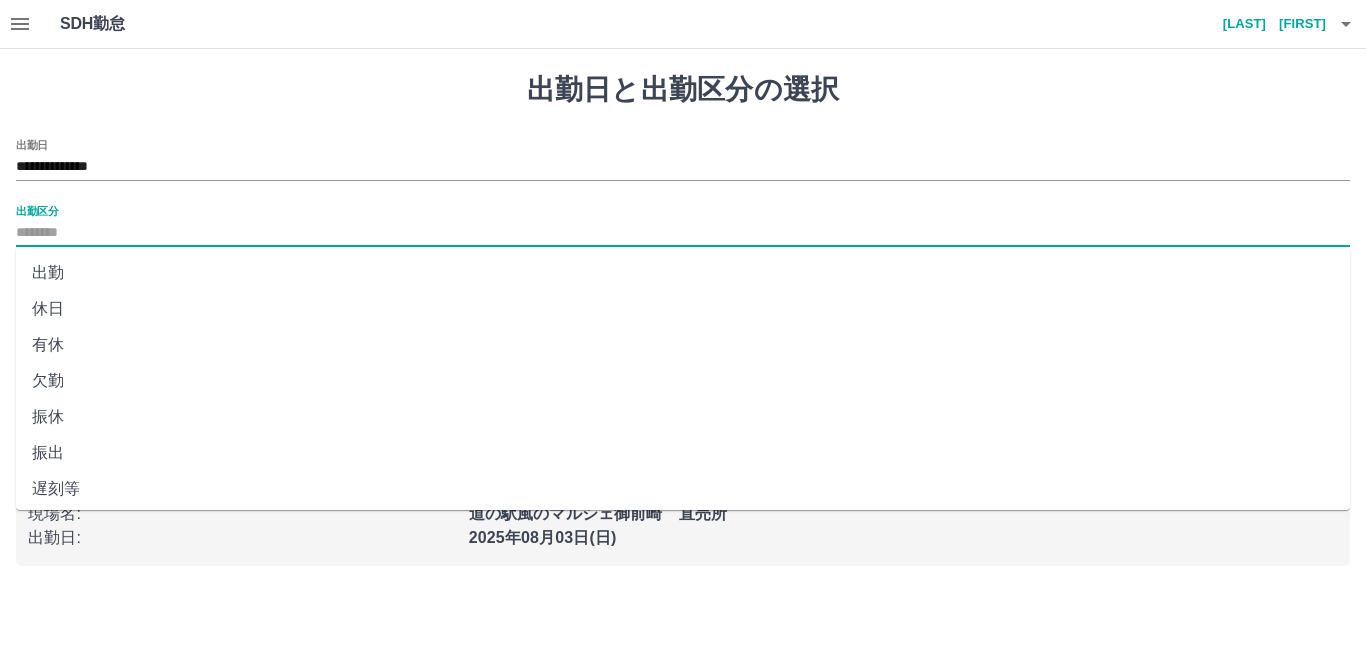 click on "出勤区分" at bounding box center (683, 233) 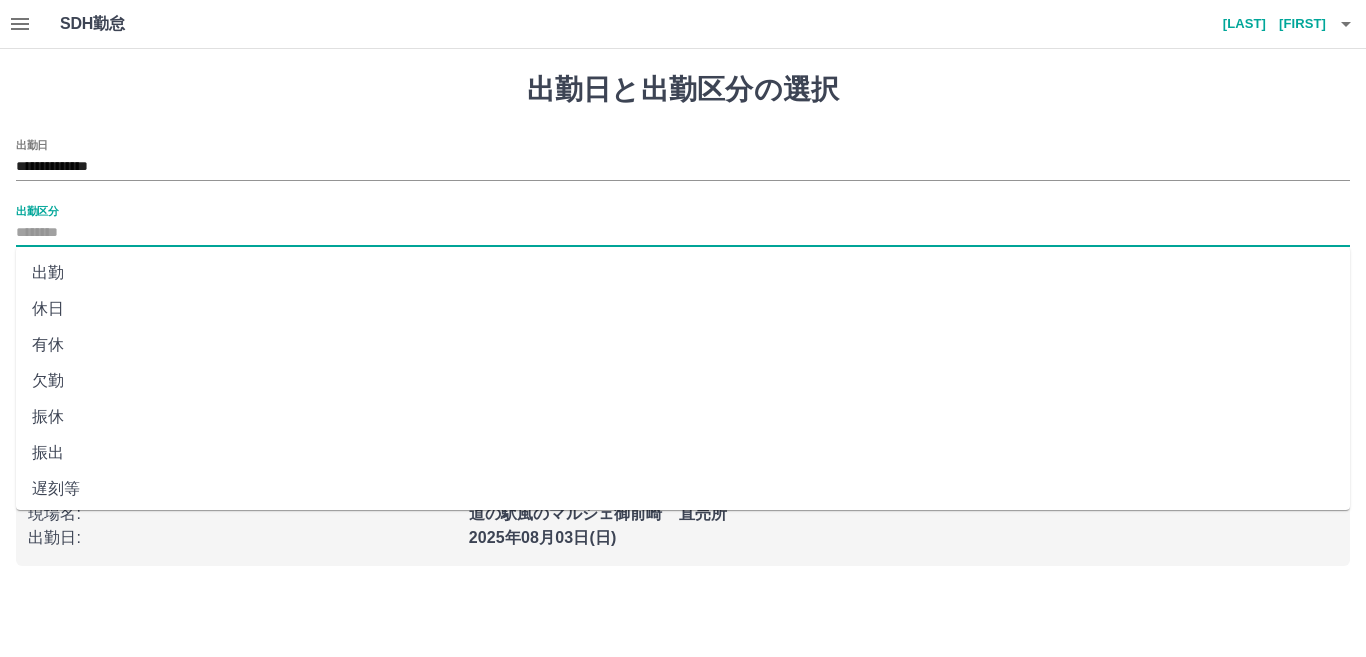 click on "出勤" at bounding box center [683, 273] 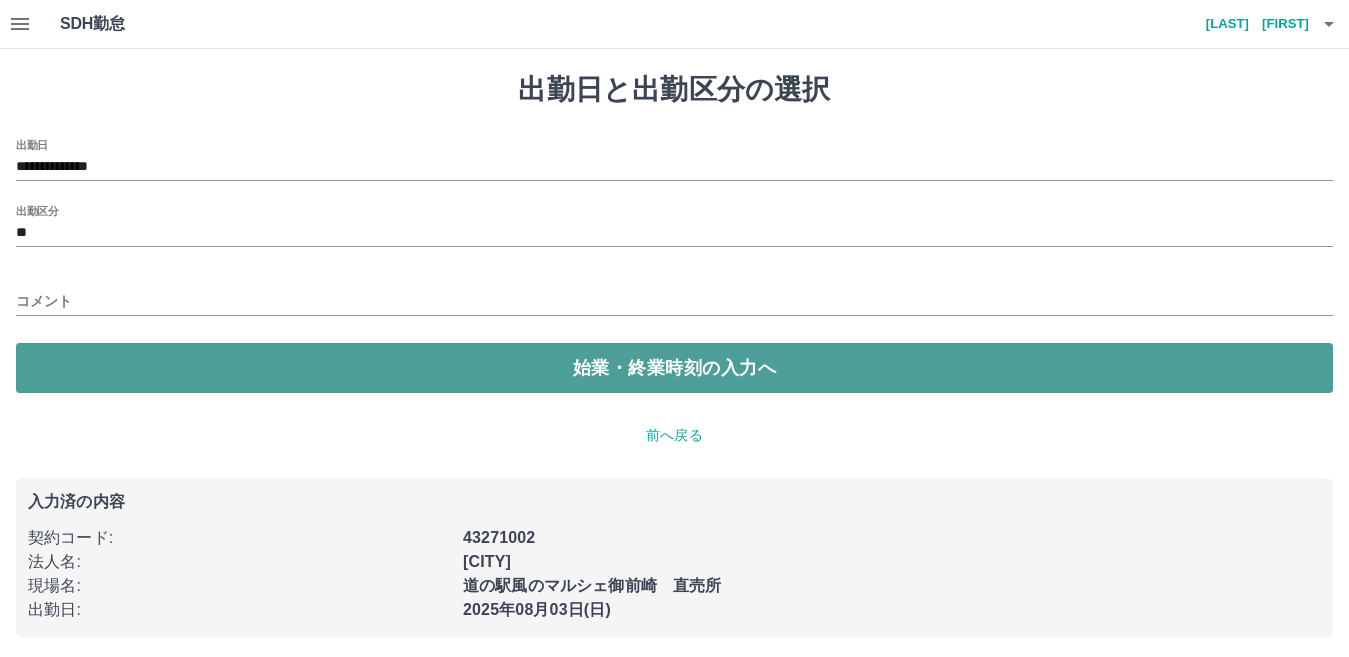 click on "始業・終業時刻の入力へ" at bounding box center [674, 368] 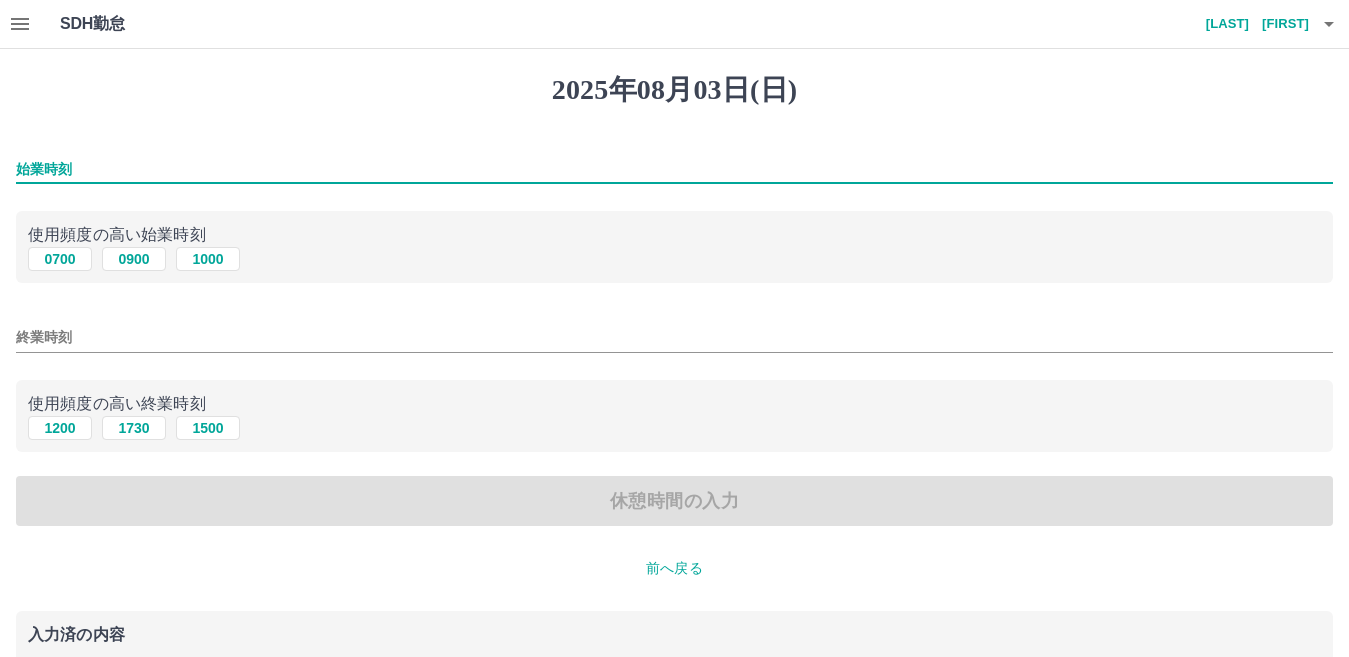 click on "始業時刻" at bounding box center [674, 169] 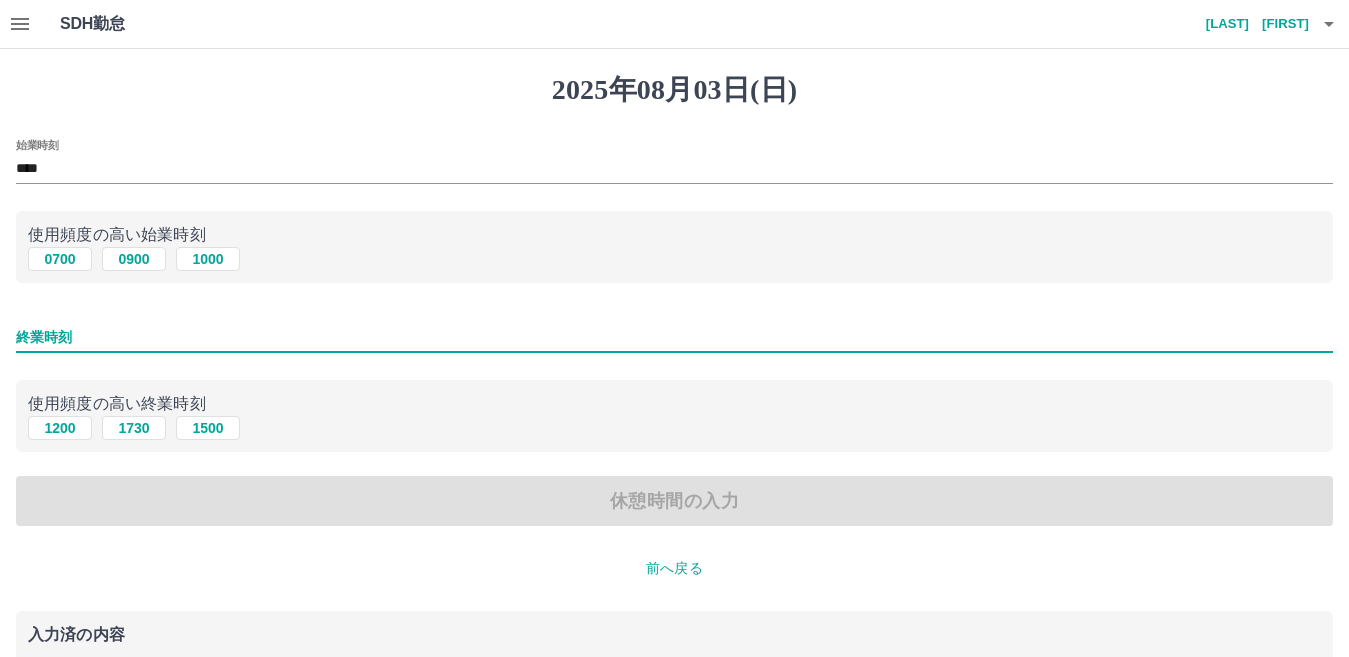 click on "終業時刻" at bounding box center (674, 337) 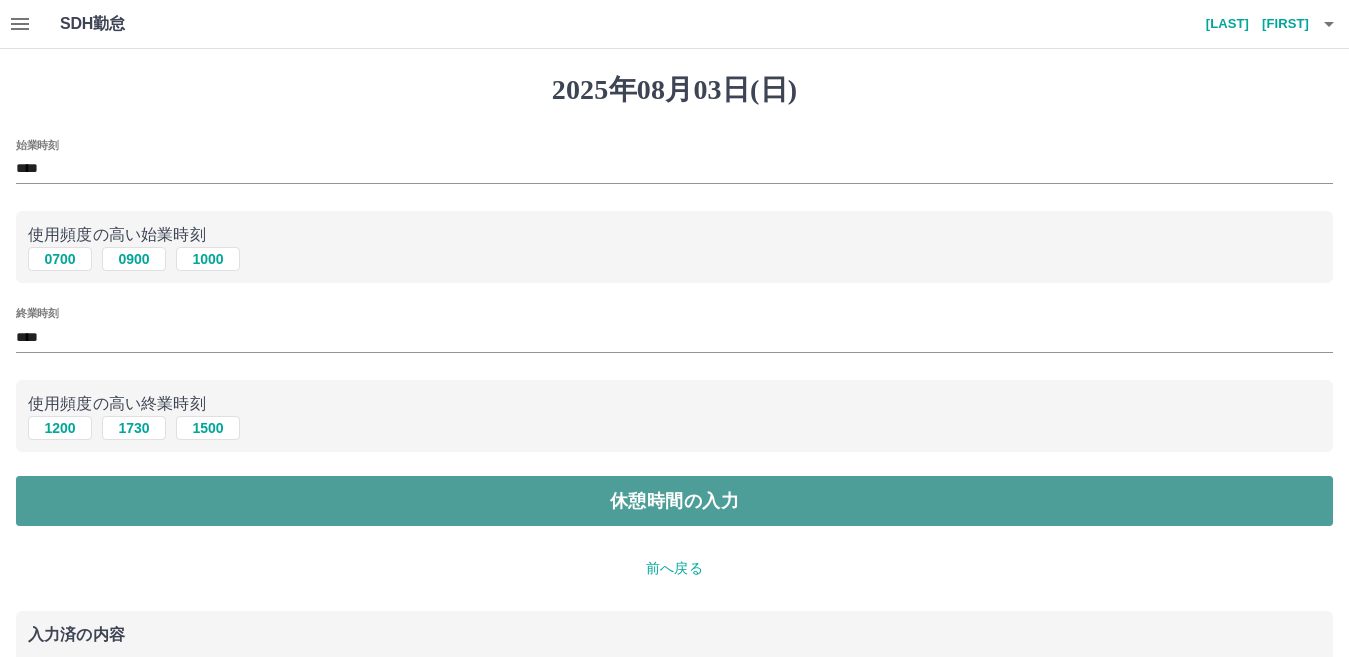 click on "休憩時間の入力" at bounding box center (674, 501) 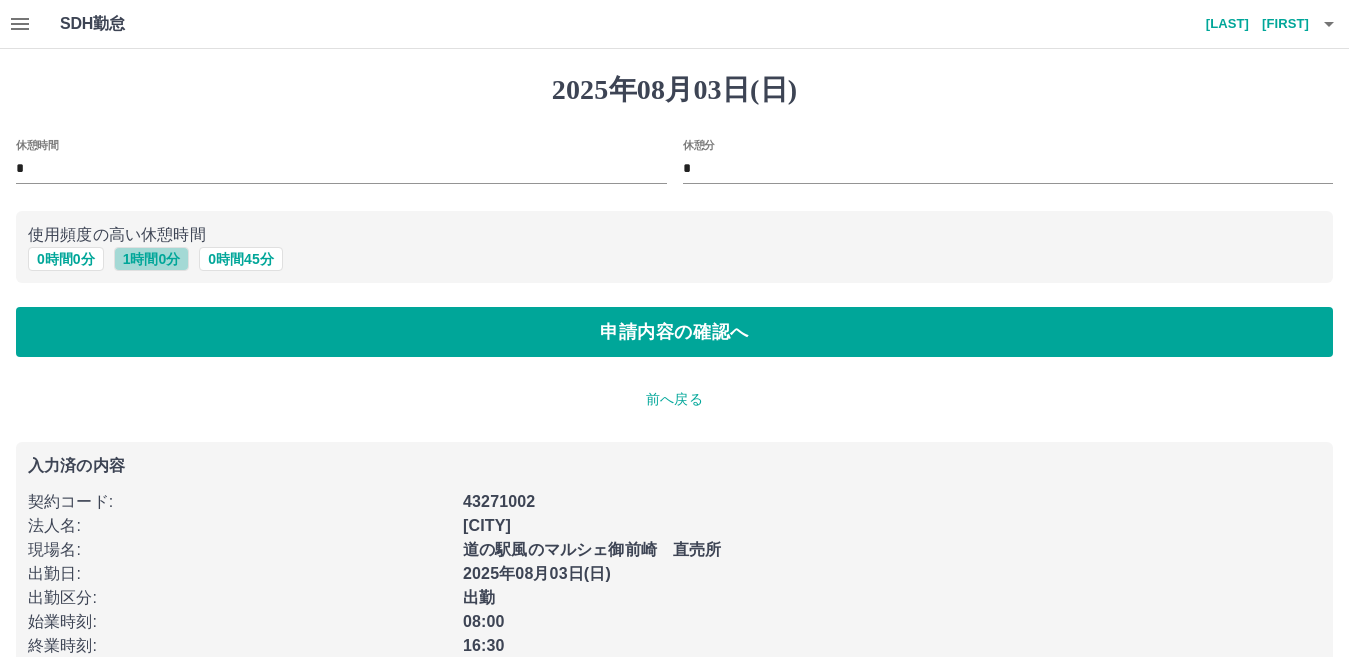 click on "1 時間 0 分" at bounding box center (152, 259) 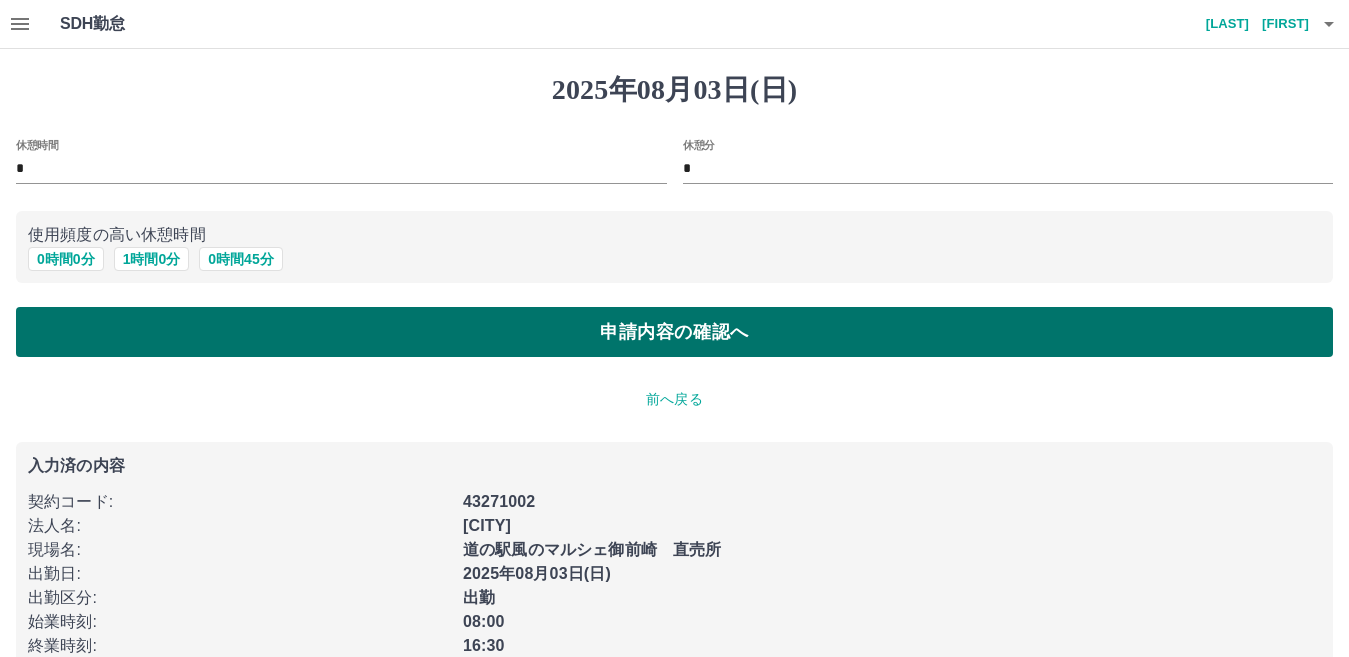 click on "申請内容の確認へ" at bounding box center (674, 332) 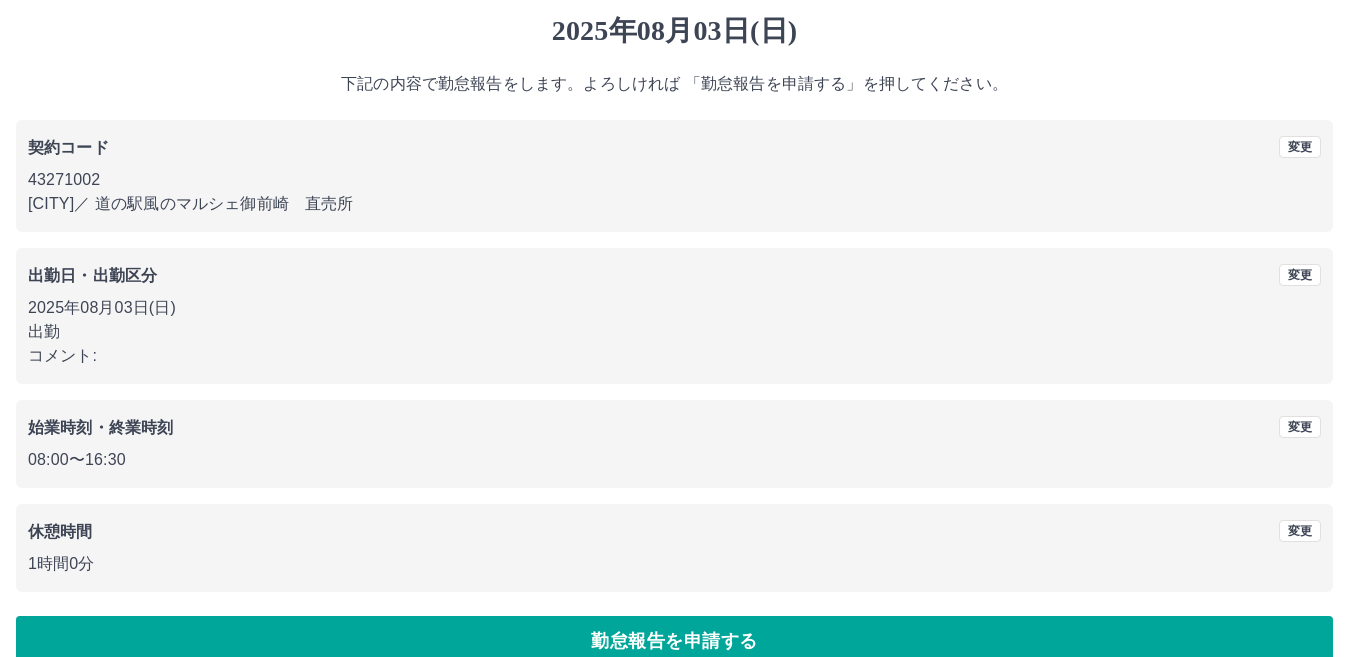 scroll, scrollTop: 92, scrollLeft: 0, axis: vertical 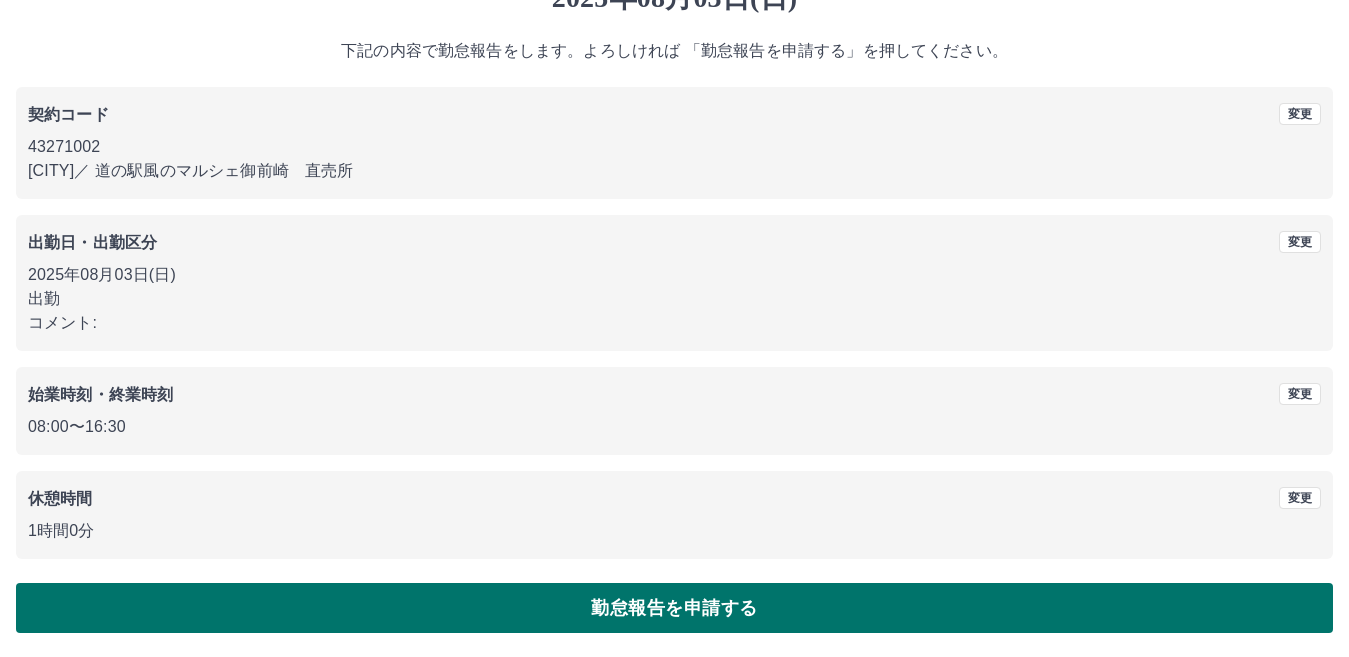 click on "勤怠報告を申請する" at bounding box center [674, 608] 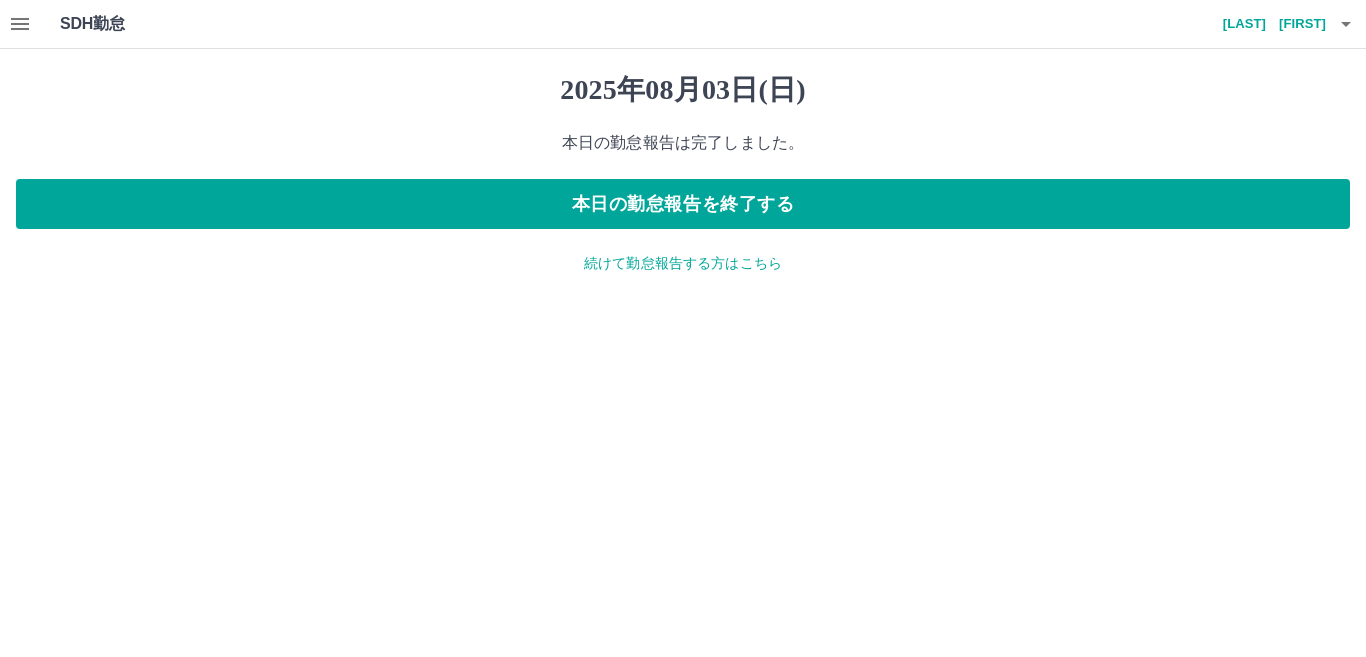 click 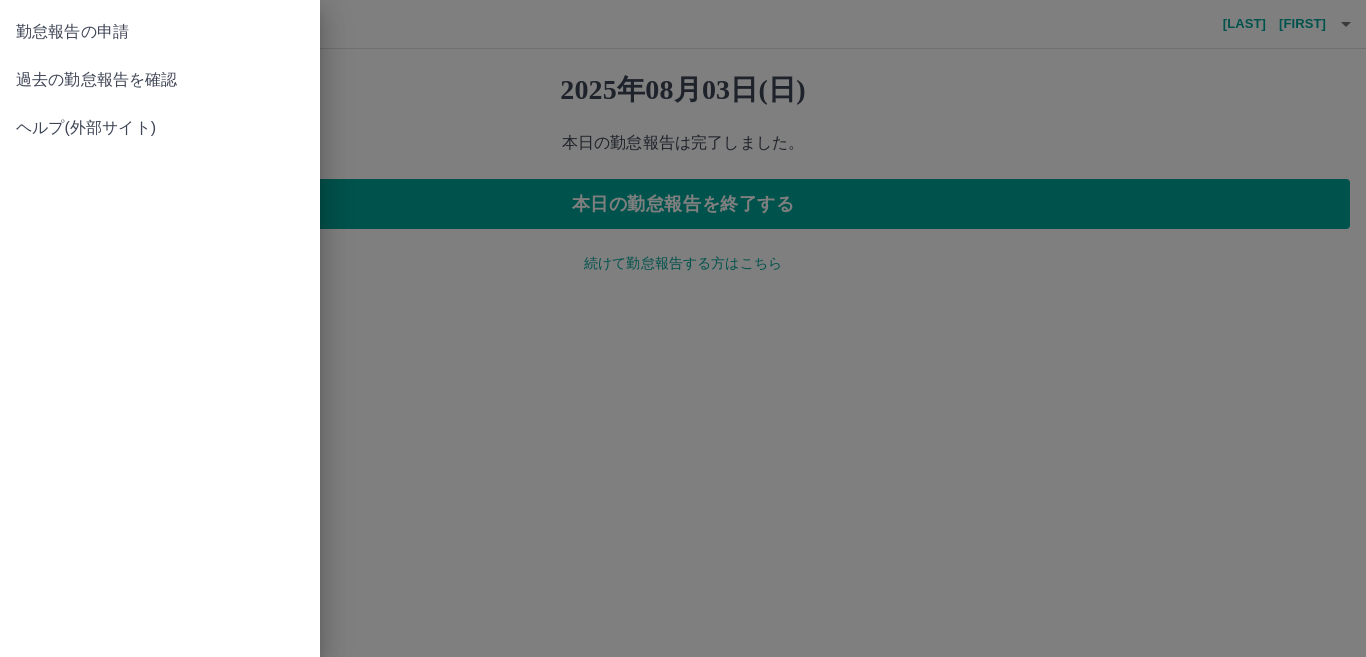 click on "過去の勤怠報告を確認" at bounding box center [160, 80] 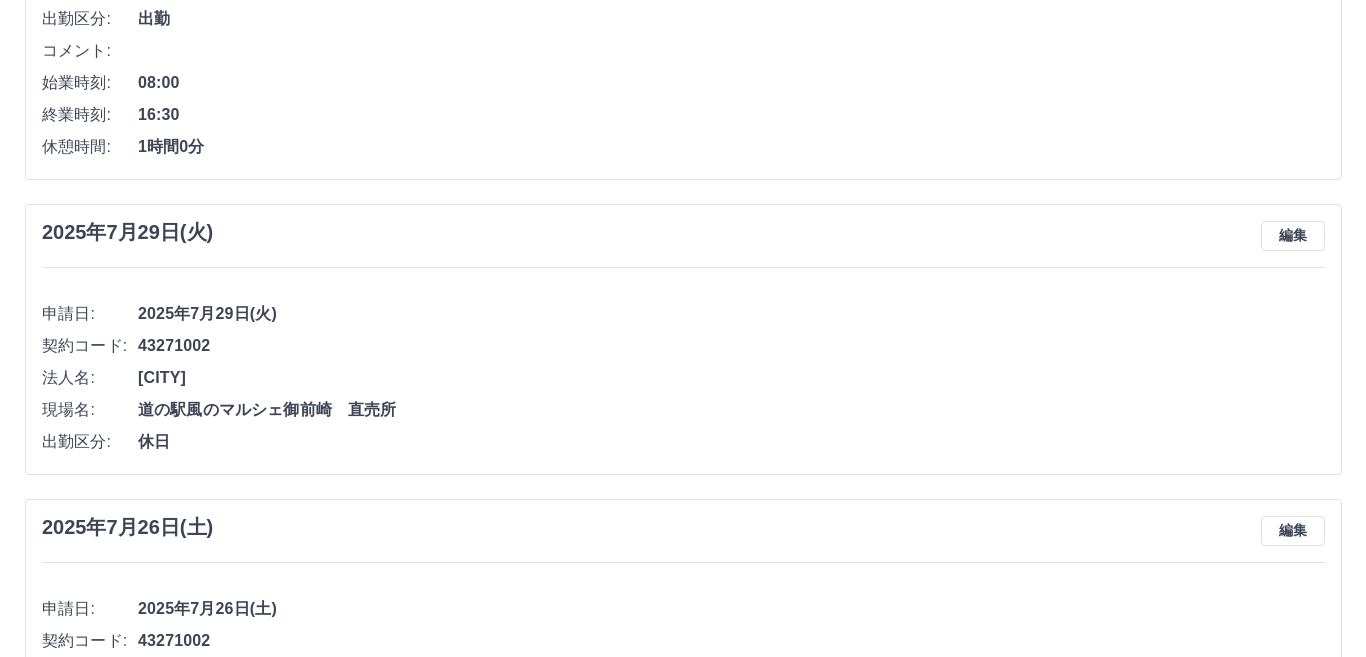 scroll, scrollTop: 0, scrollLeft: 0, axis: both 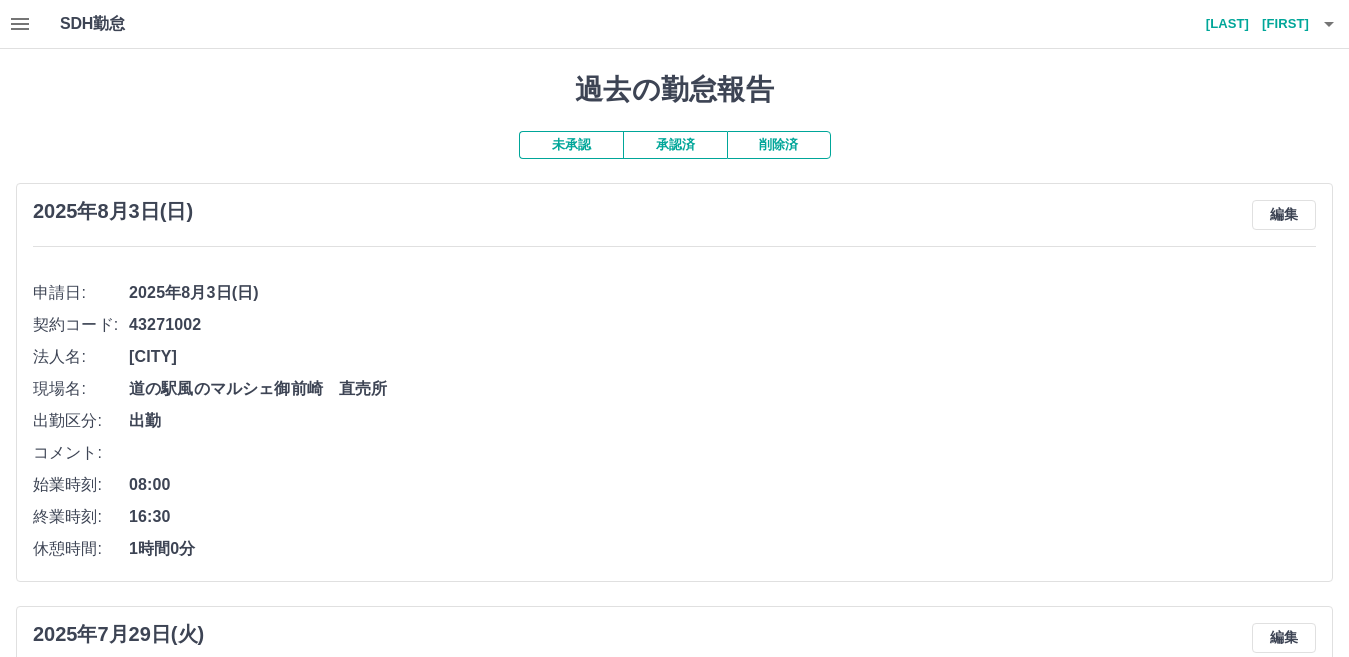 click on "承認済" at bounding box center [675, 145] 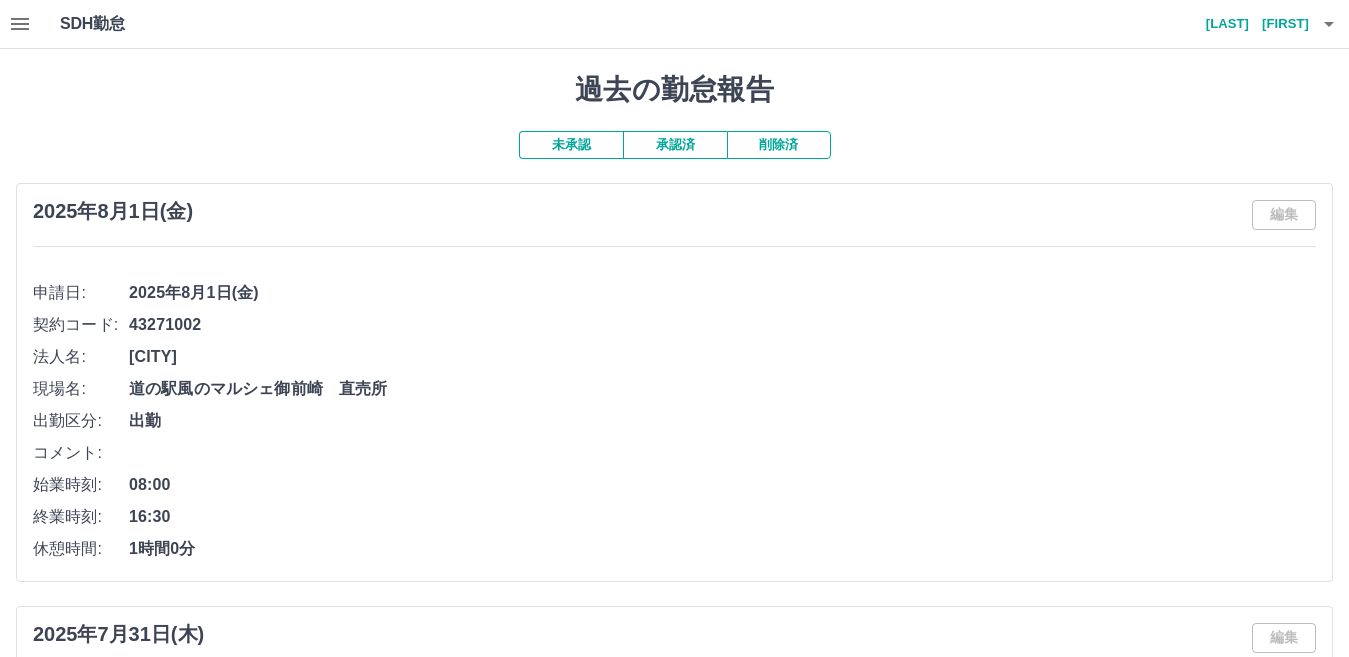 click 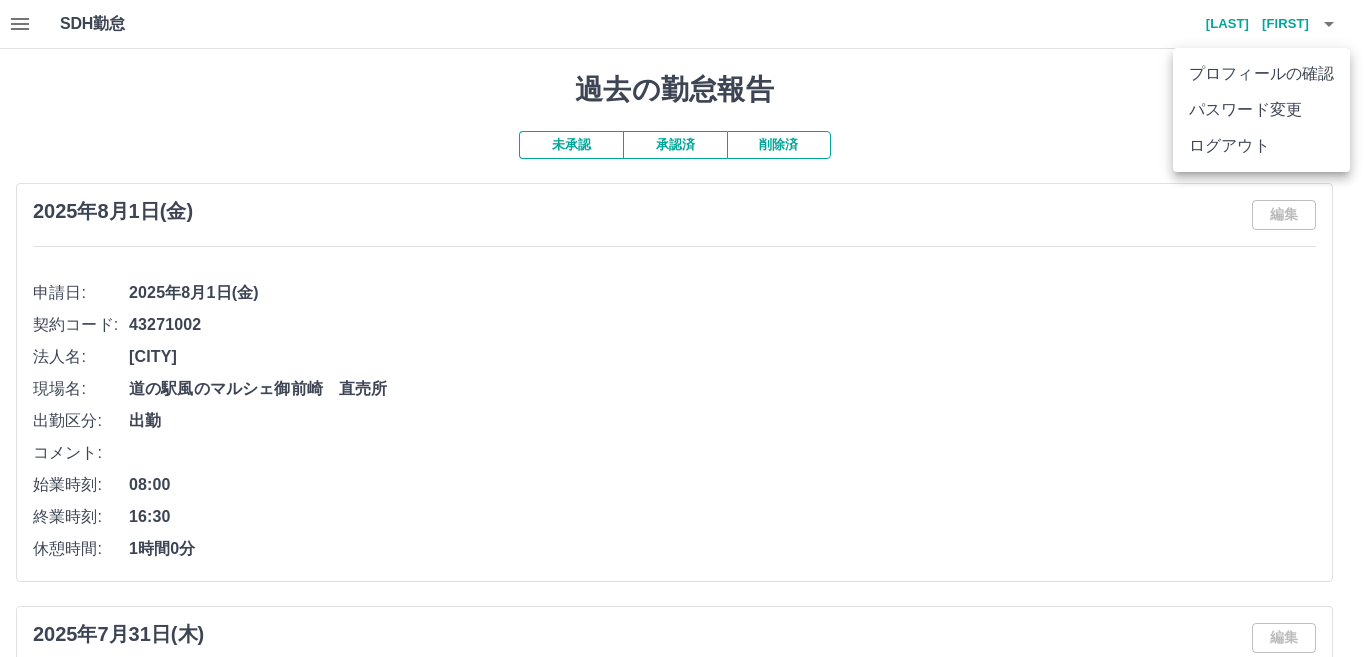 click on "ログアウト" at bounding box center (1261, 146) 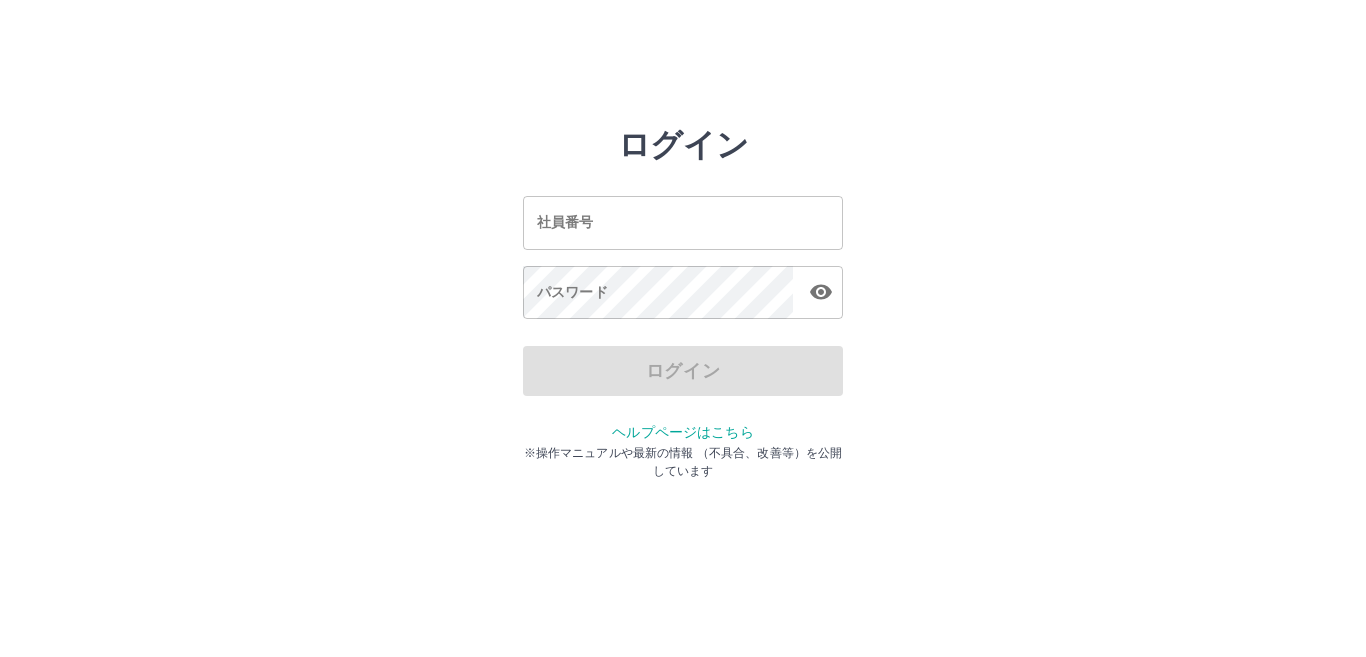 scroll, scrollTop: 0, scrollLeft: 0, axis: both 